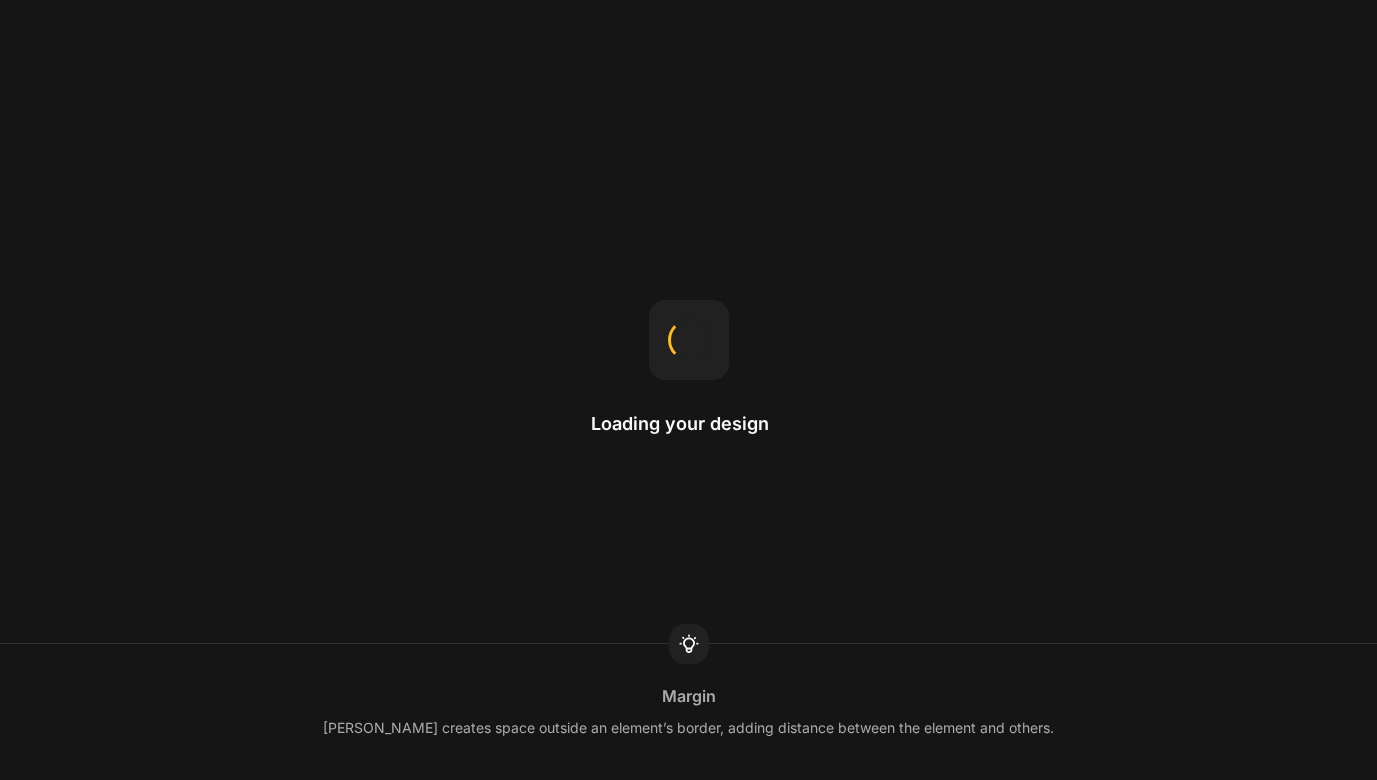 scroll, scrollTop: 0, scrollLeft: 0, axis: both 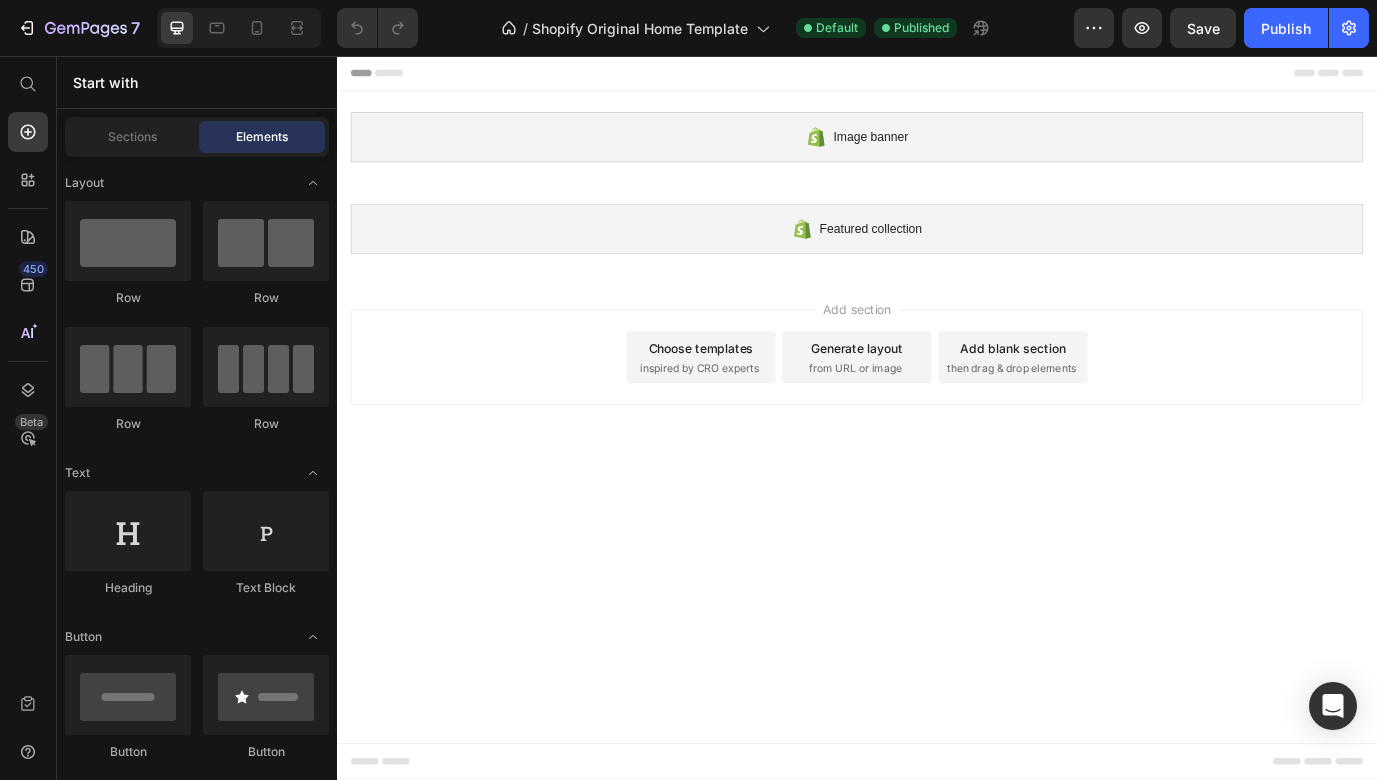 click on "Image banner Shopify section: Image banner Featured collection Shopify section: Featured collection Root Start with Sections from sidebar Add sections Add elements Start with Generating from URL or image Add section Choose templates inspired by CRO experts Generate layout from URL or image Add blank section then drag & drop elements" at bounding box center (937, 473) 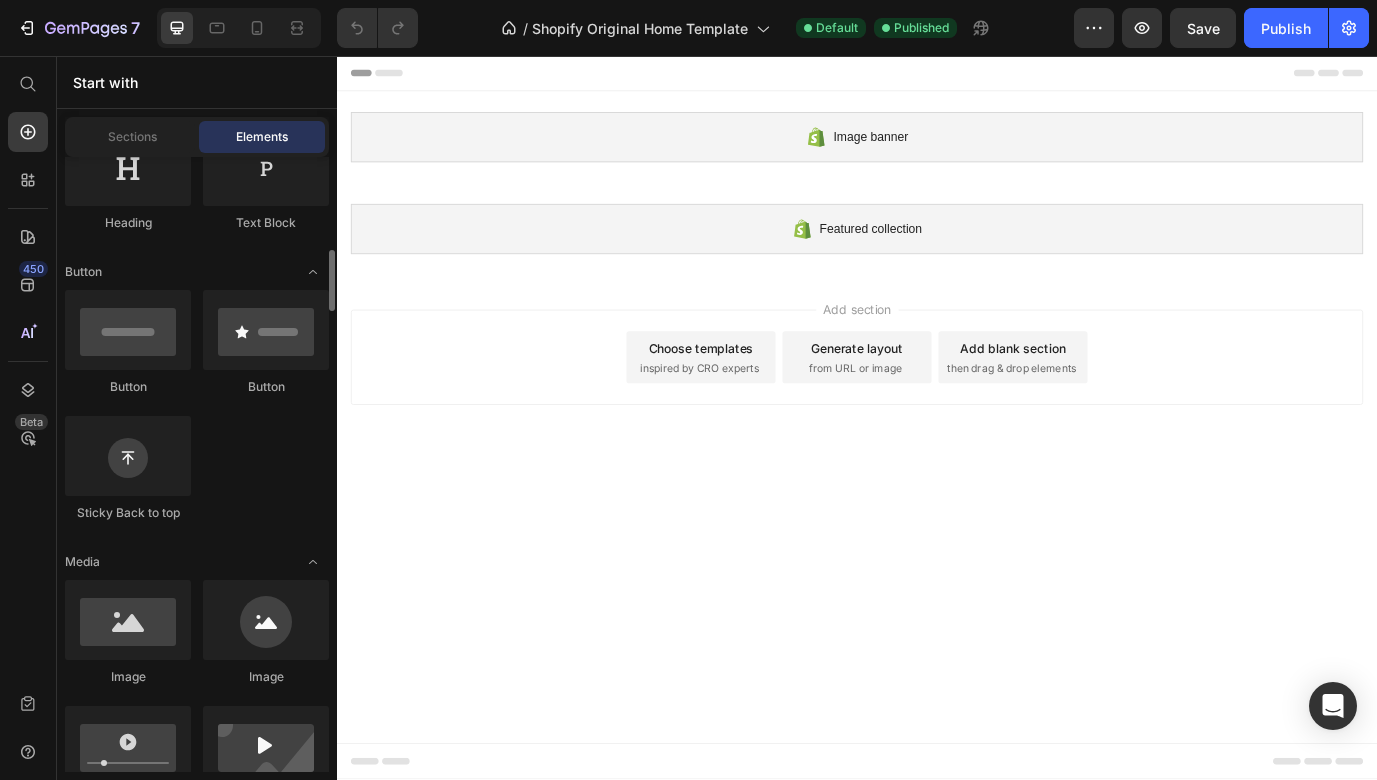 scroll, scrollTop: 428, scrollLeft: 0, axis: vertical 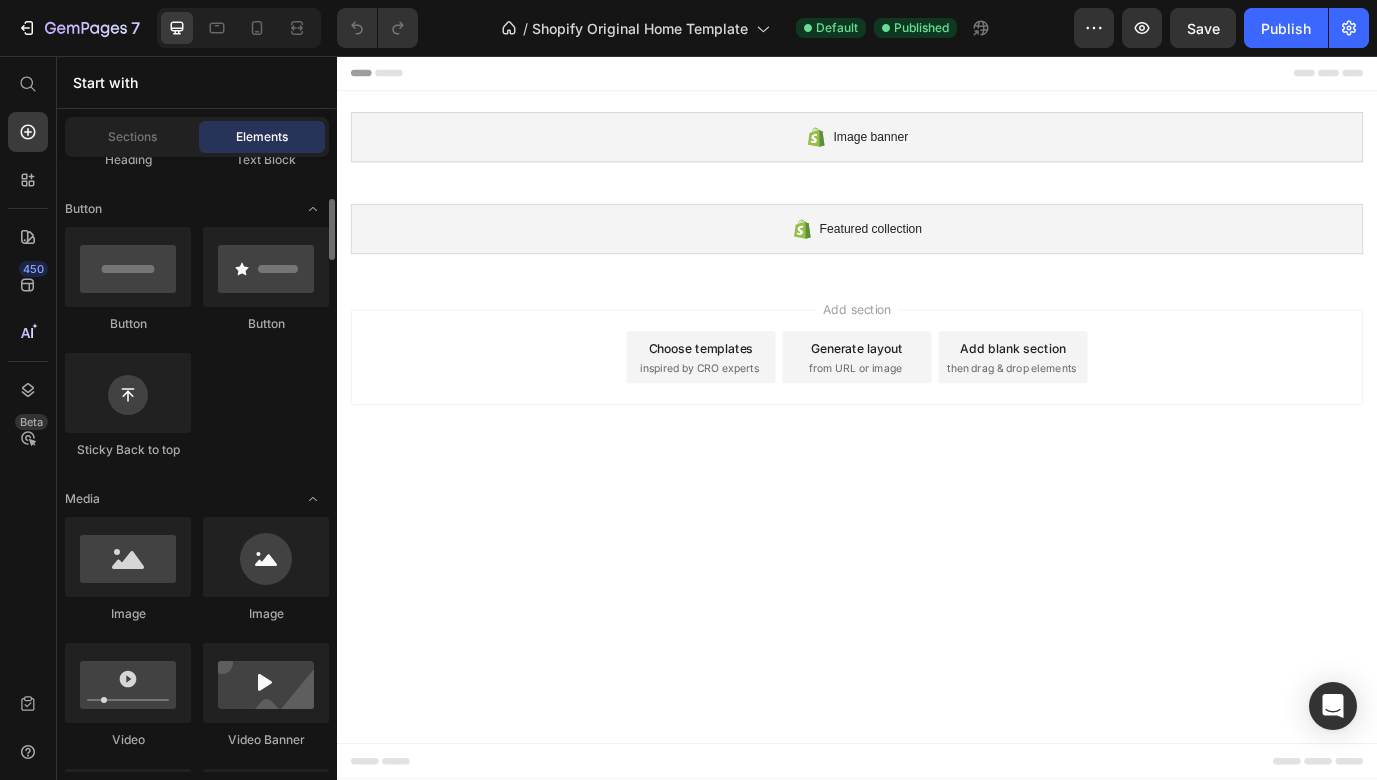 click on "450 Beta" at bounding box center [28, 374] 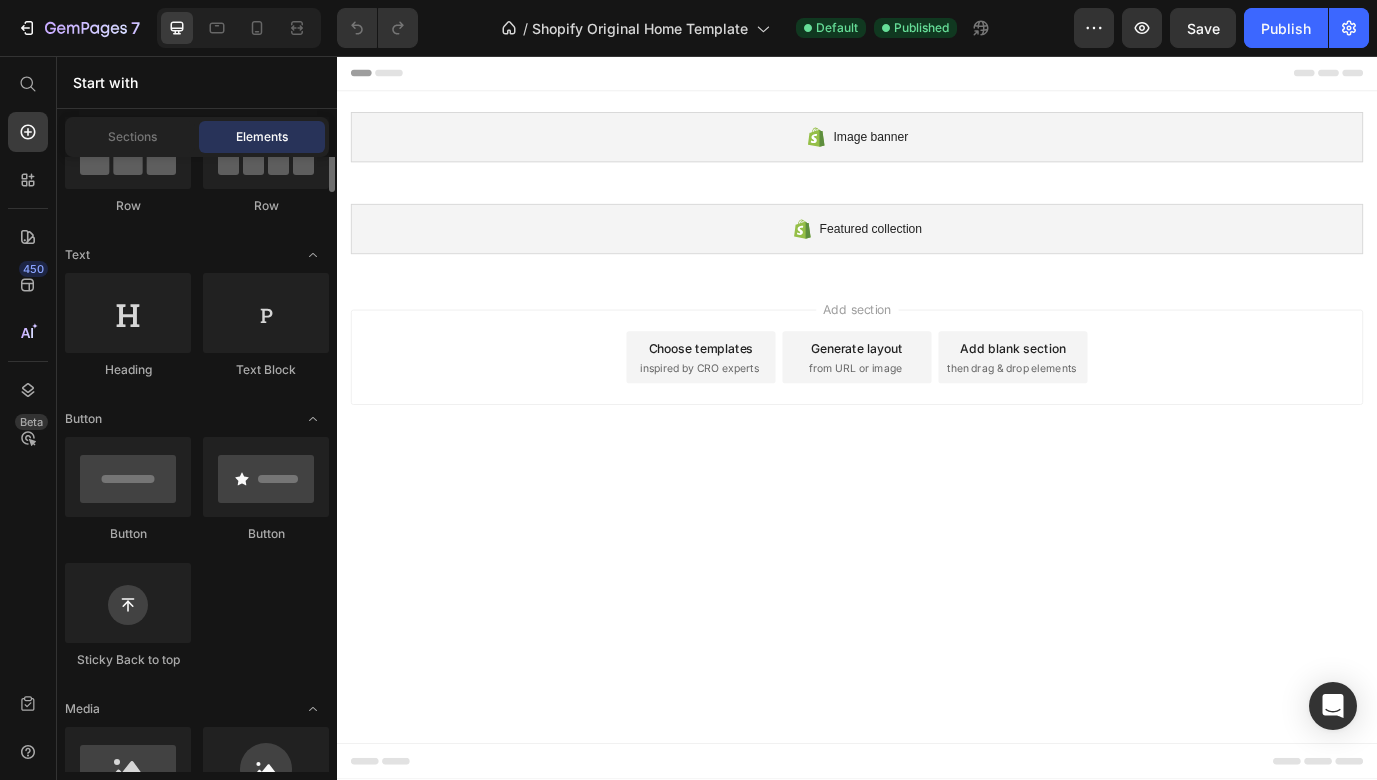 scroll, scrollTop: 0, scrollLeft: 0, axis: both 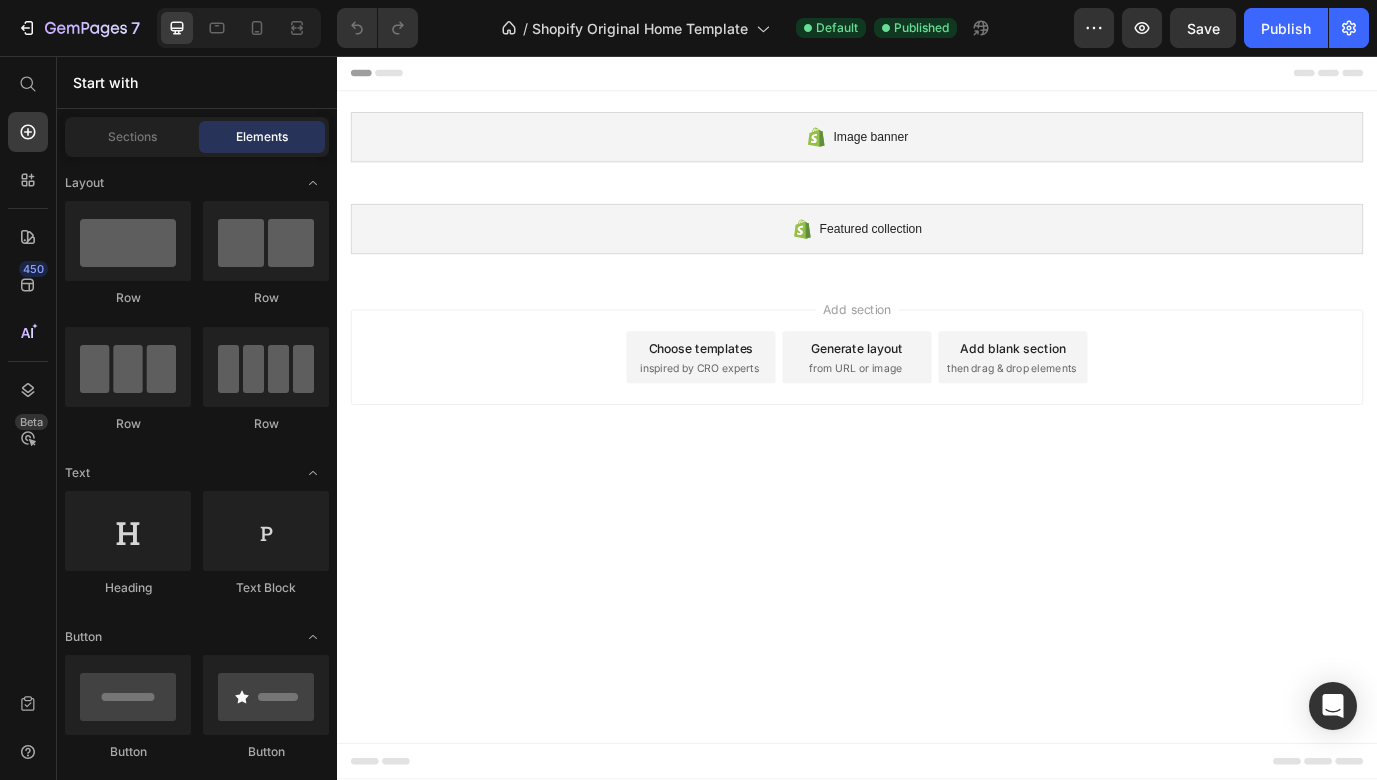 click on "450 Beta" at bounding box center [28, 374] 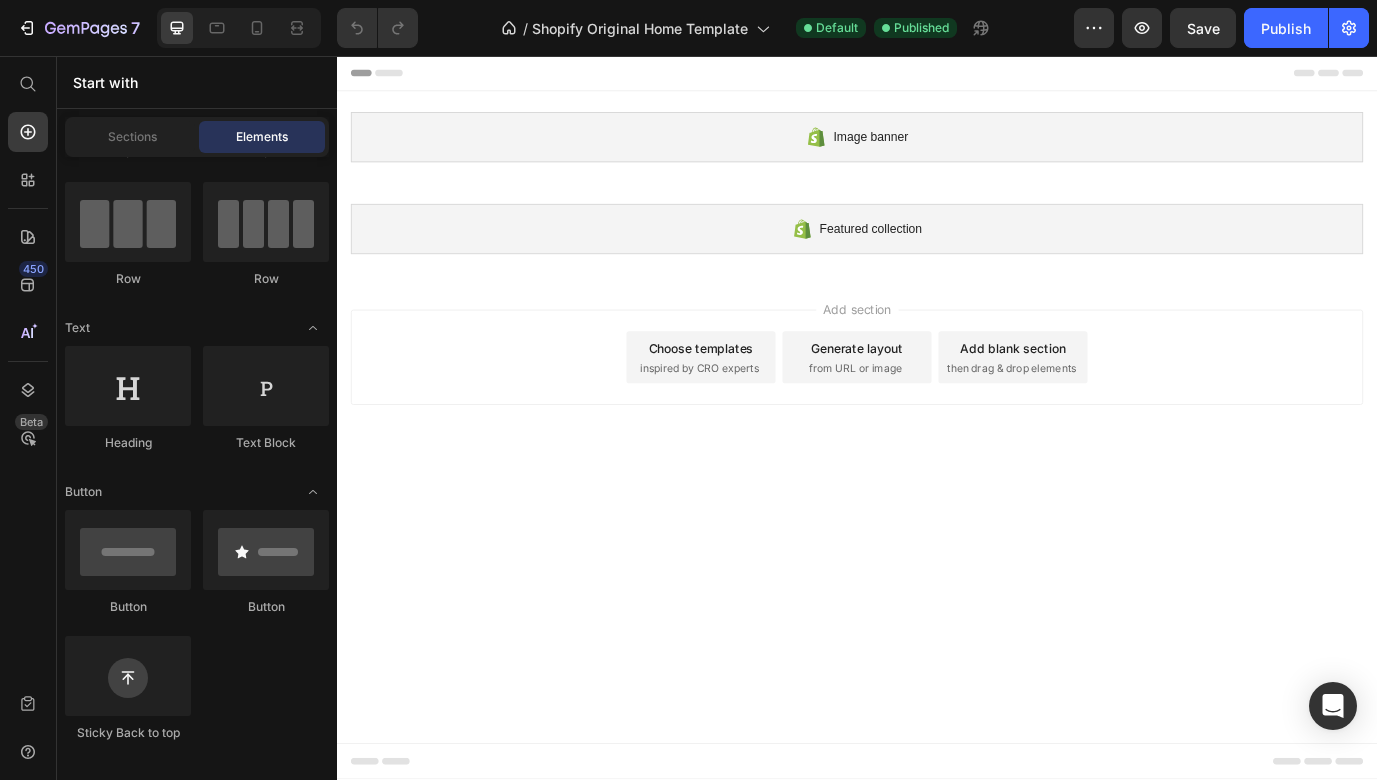 scroll, scrollTop: 0, scrollLeft: 0, axis: both 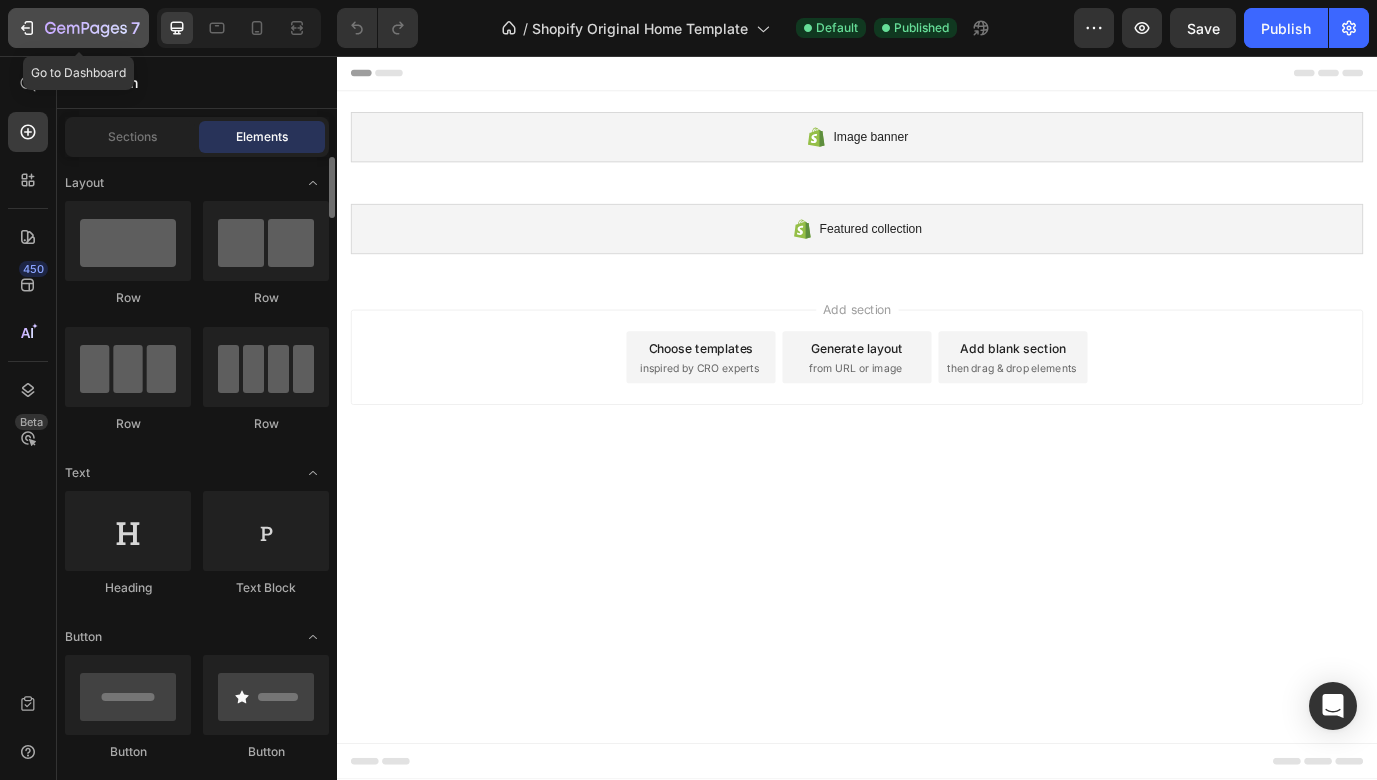click 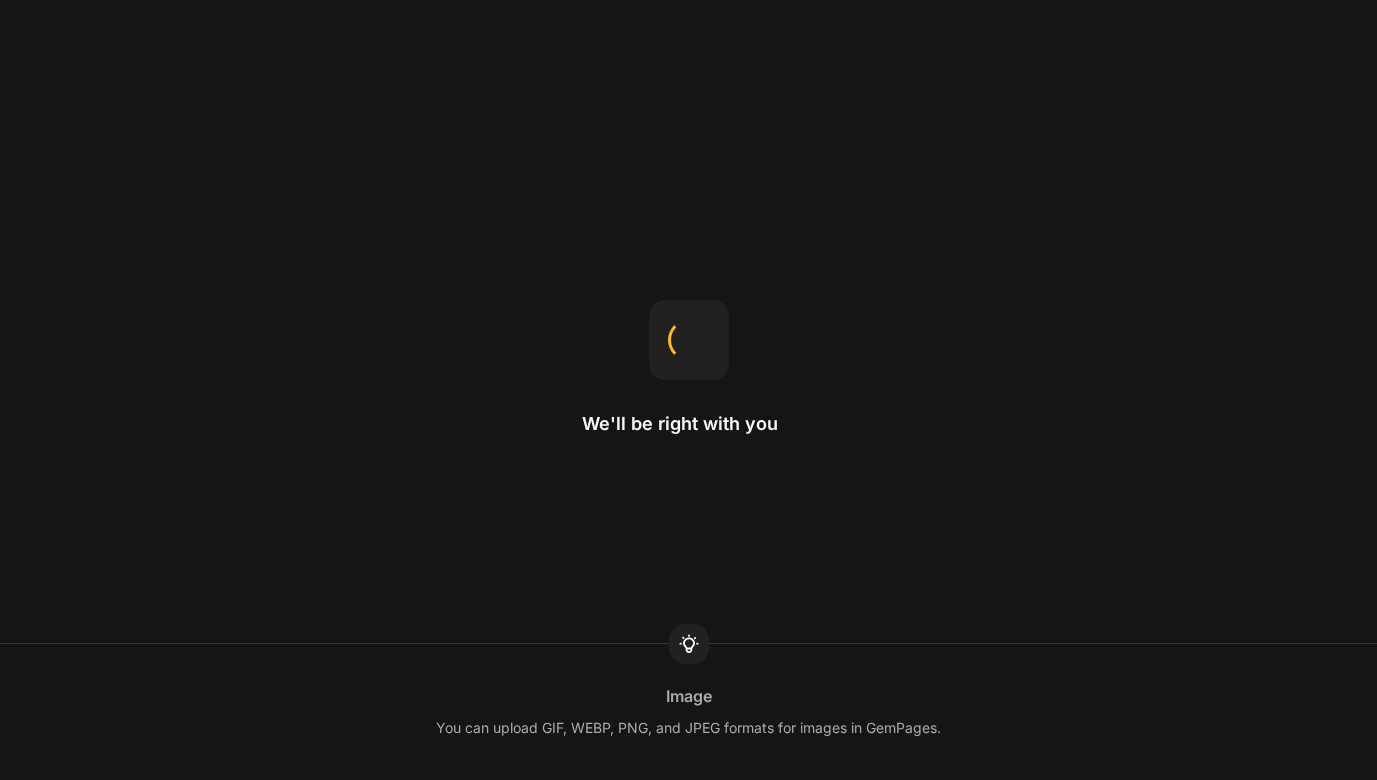 scroll, scrollTop: 0, scrollLeft: 0, axis: both 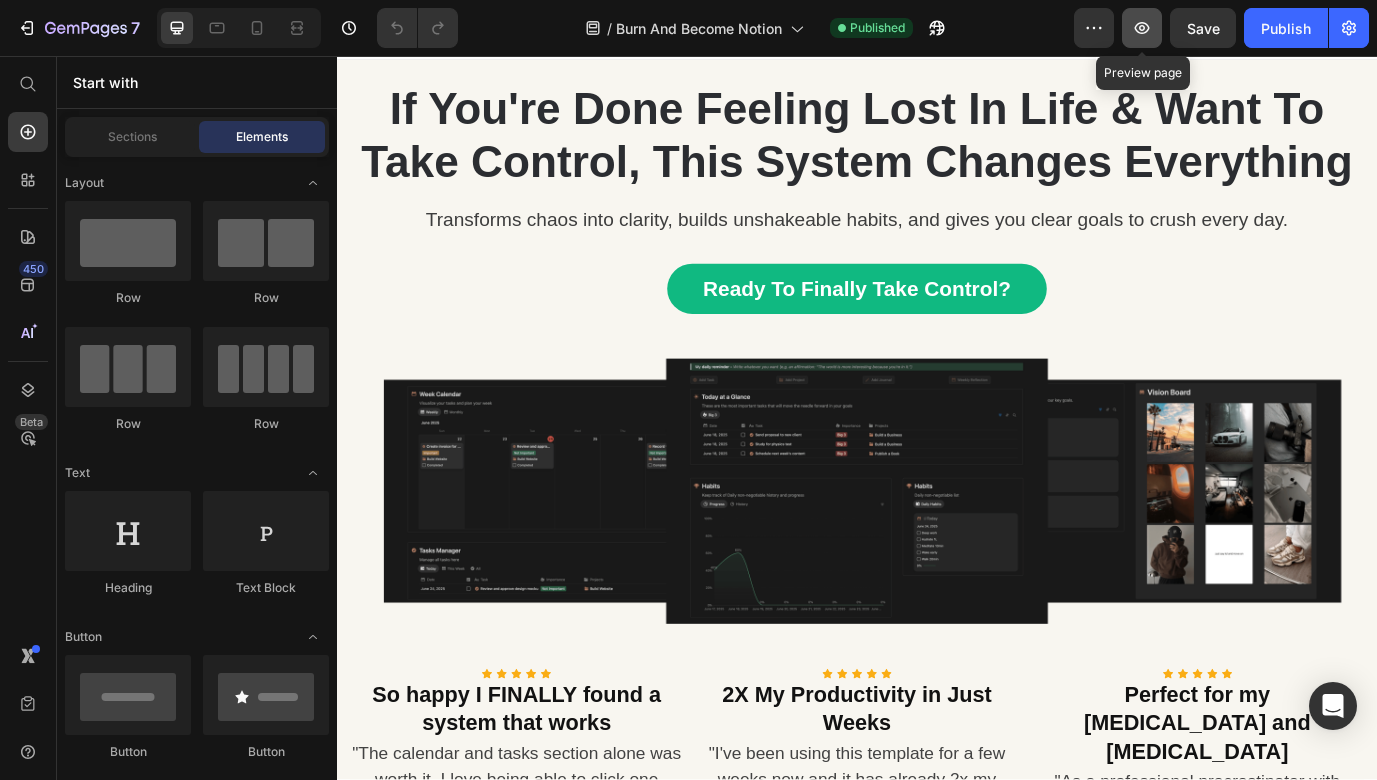 click 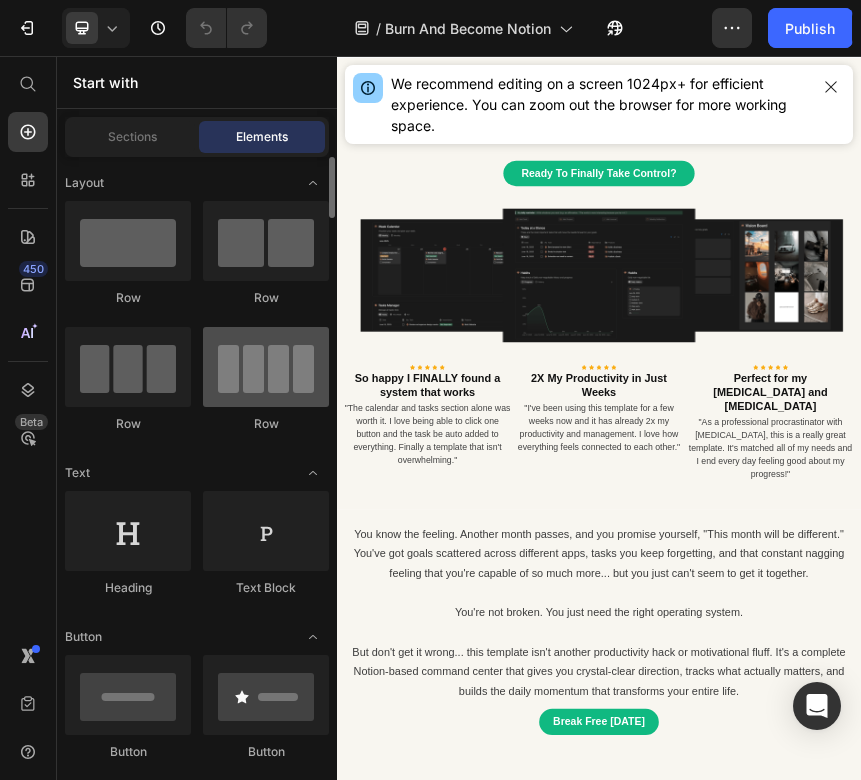 scroll, scrollTop: 0, scrollLeft: 0, axis: both 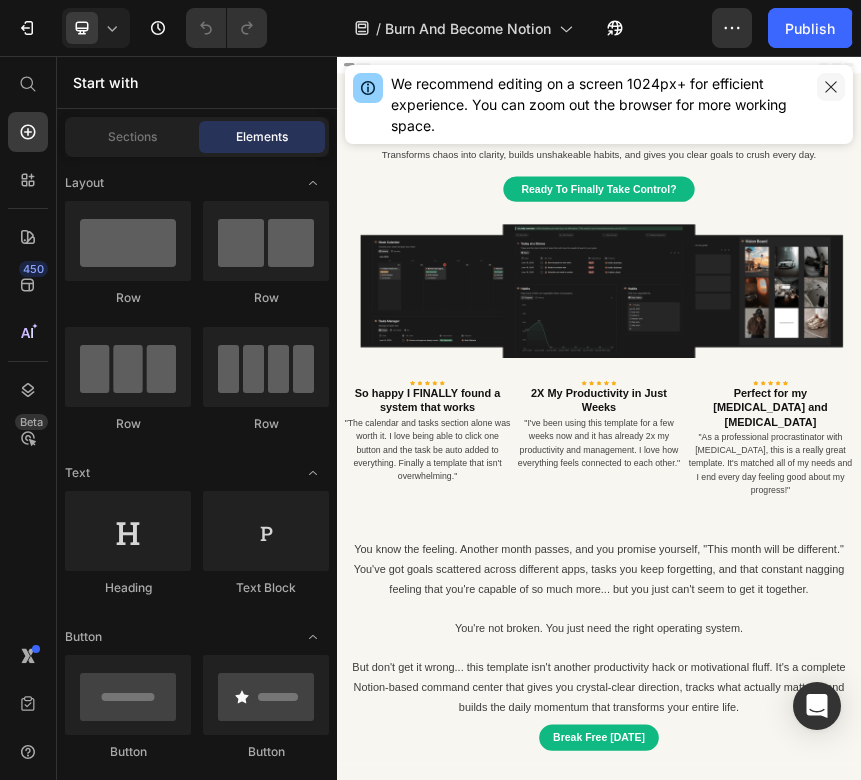 click 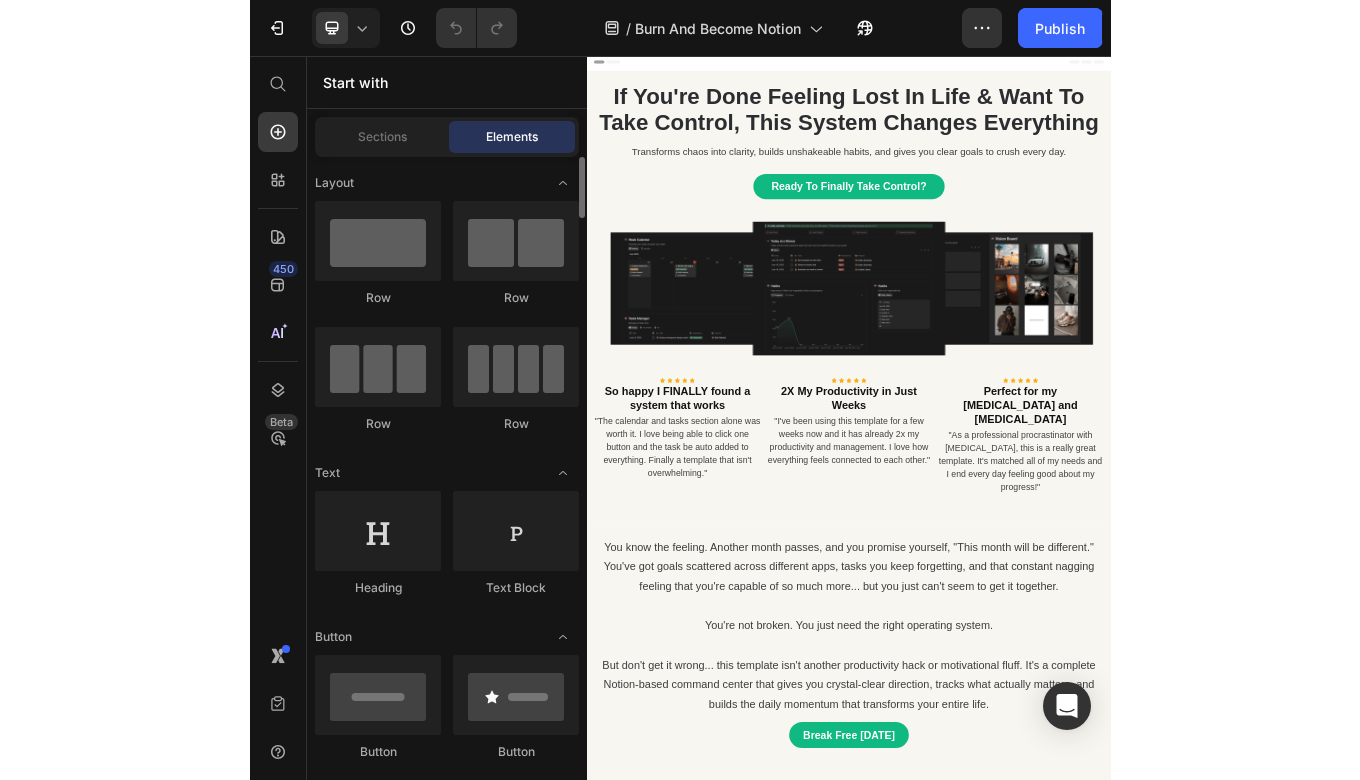 scroll, scrollTop: 0, scrollLeft: 0, axis: both 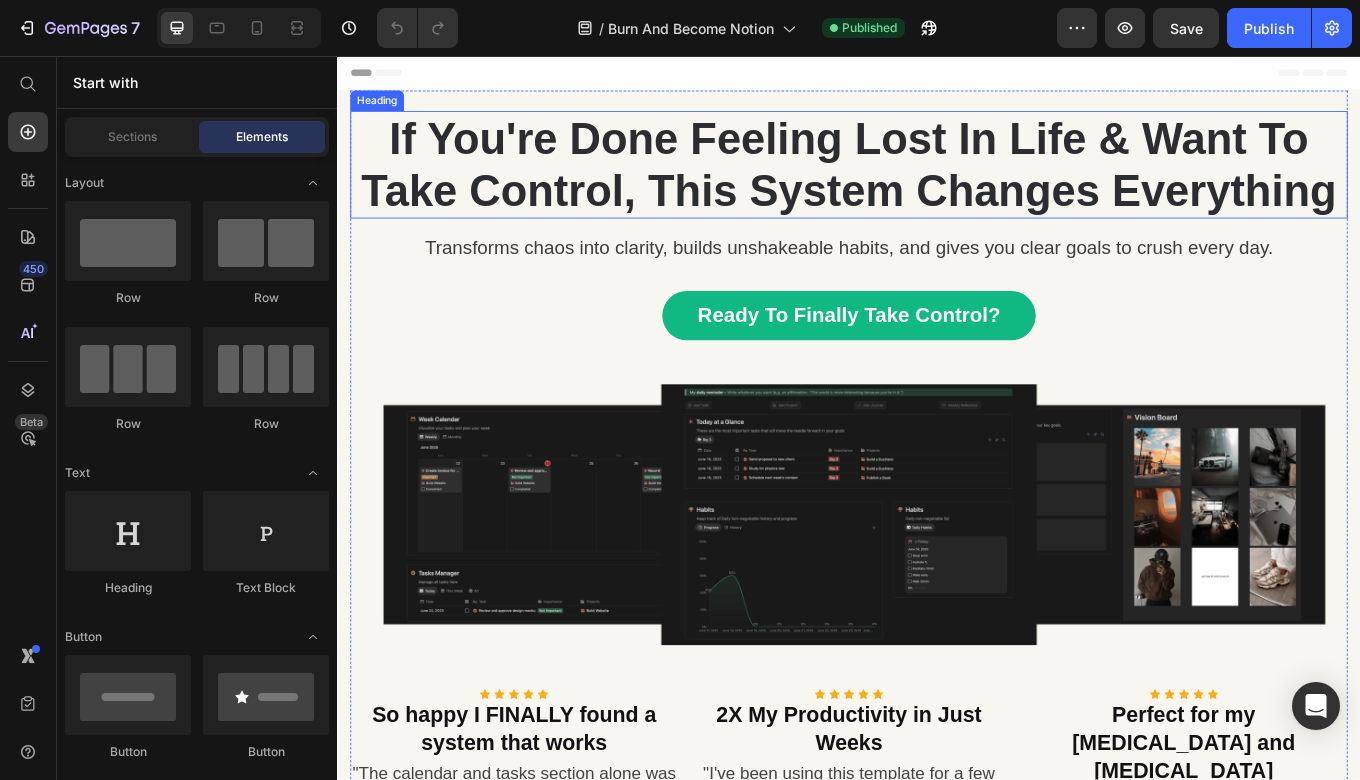 click on "If You're Done Feeling Lost In Life & Want To Take Control, This System Changes Everything" at bounding box center [937, 184] 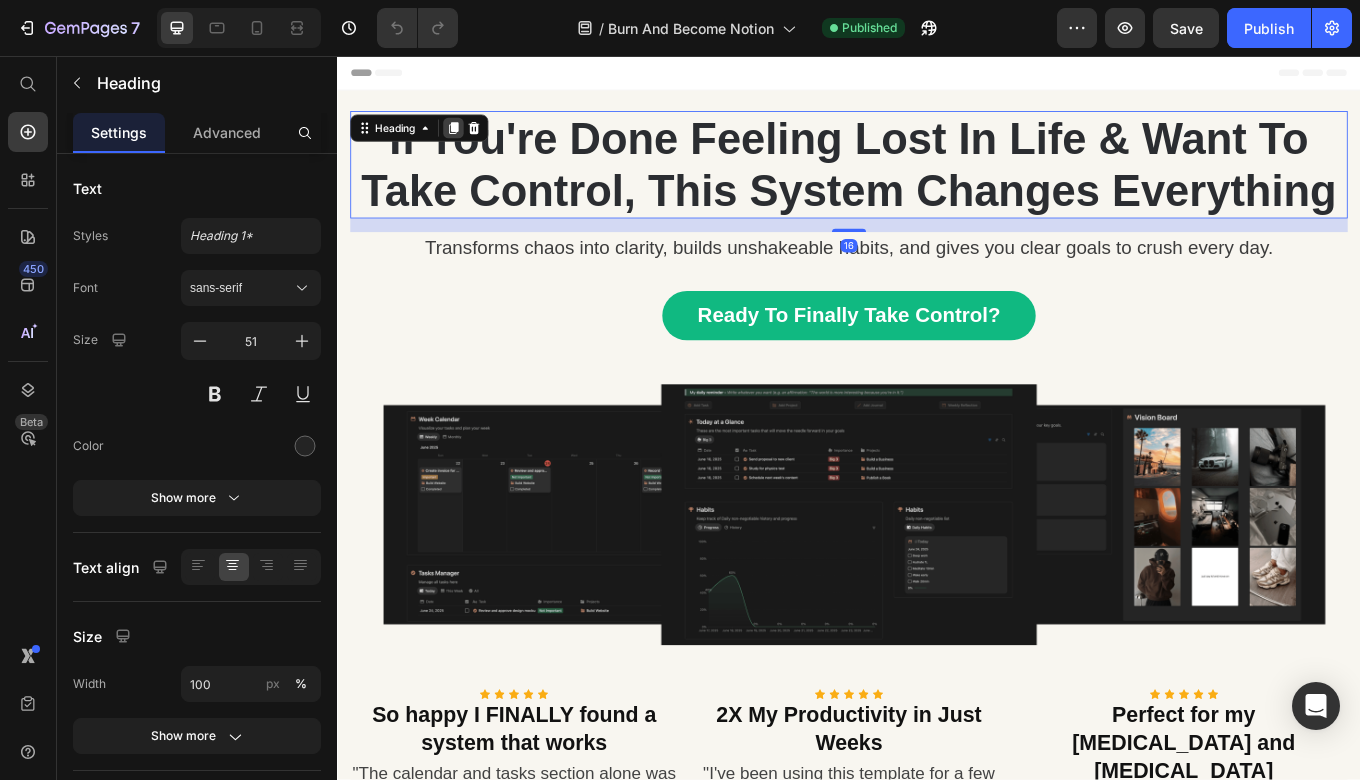click 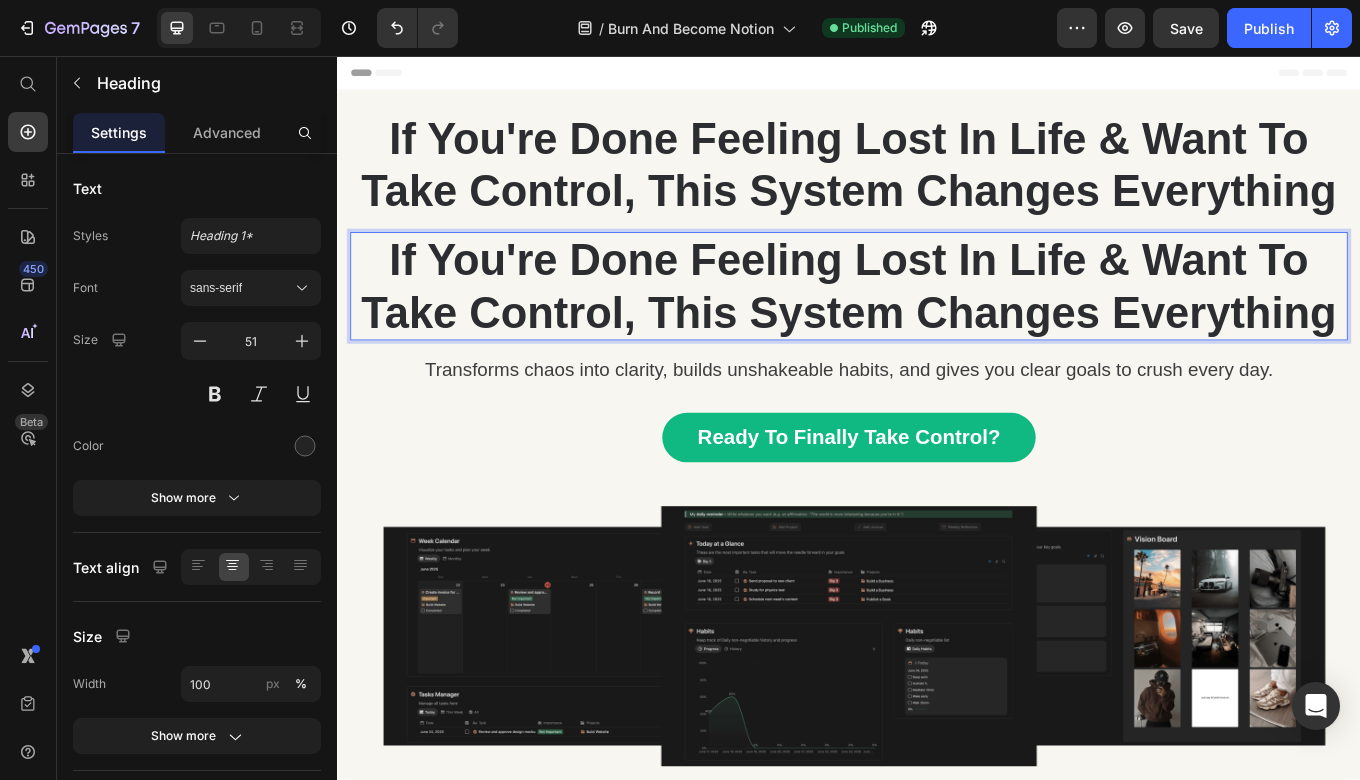 click on "If You're Done Feeling Lost In Life & Want To Take Control, This System Changes Everything" at bounding box center (937, 326) 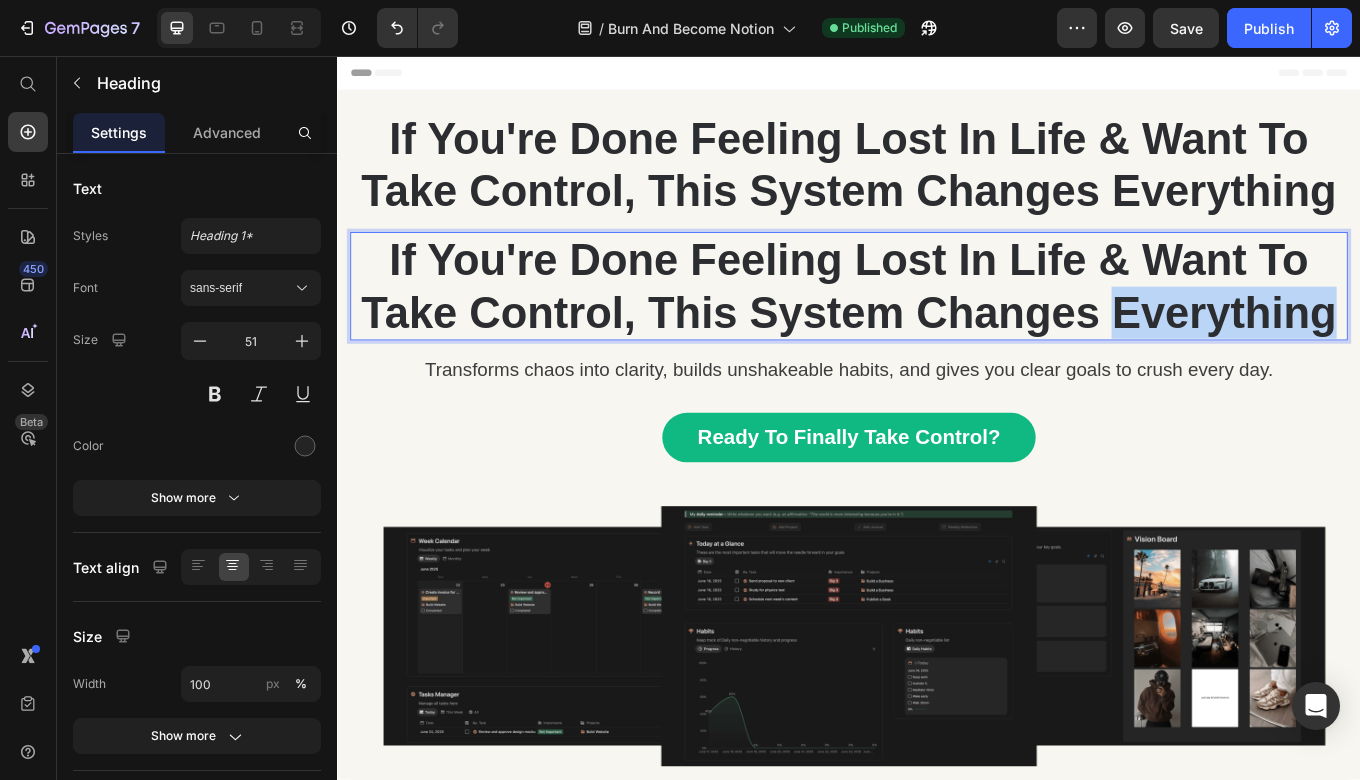 click on "If You're Done Feeling Lost In Life & Want To Take Control, This System Changes Everything" at bounding box center (937, 326) 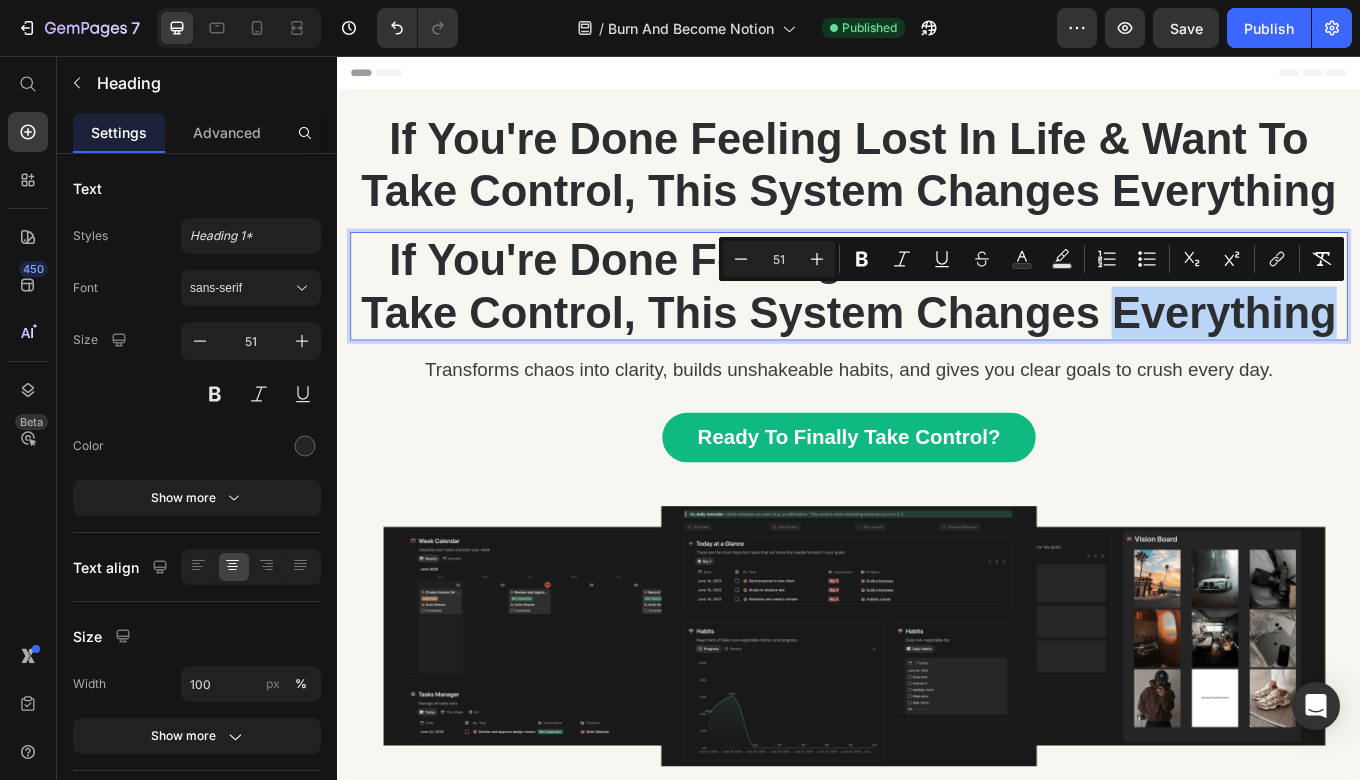 click on "If You're Done Feeling Lost In Life & Want To Take Control, This System Changes Everything" at bounding box center (937, 326) 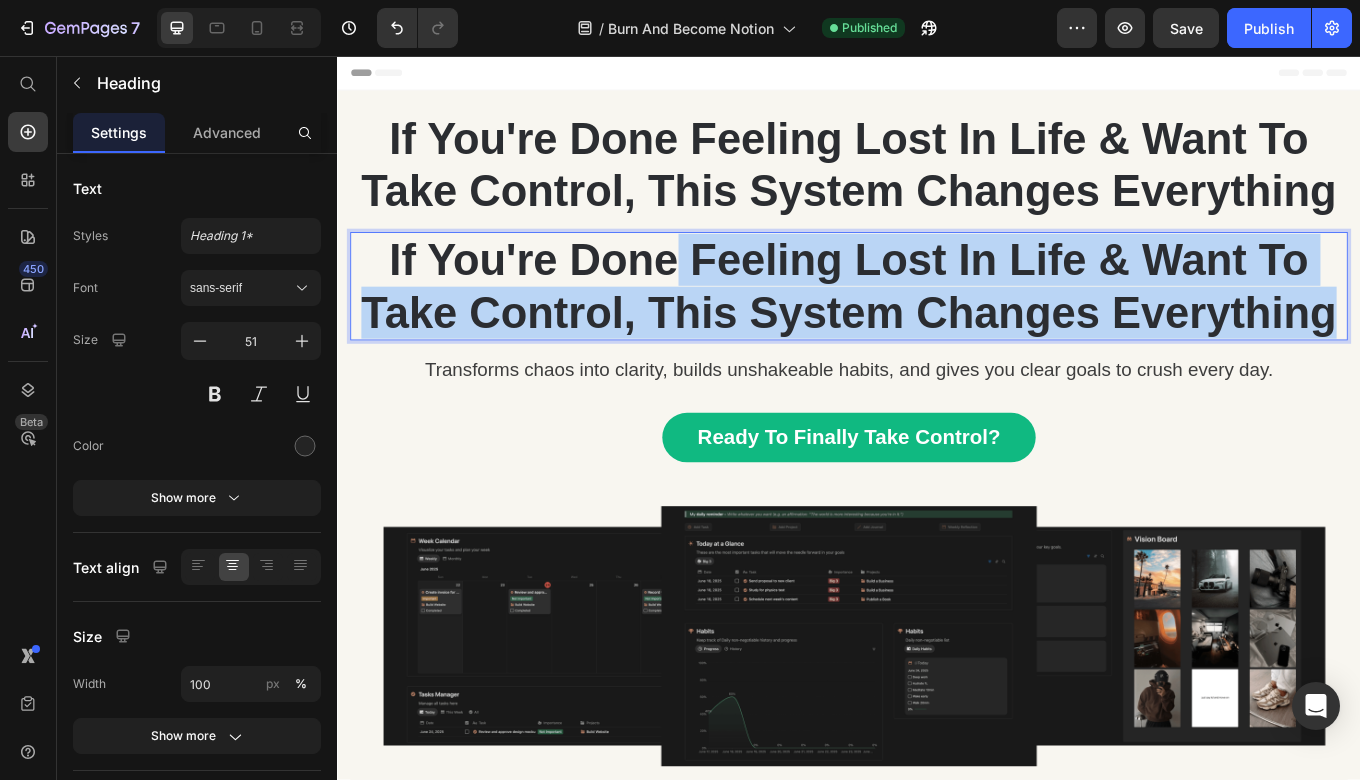 drag, startPoint x: 1509, startPoint y: 358, endPoint x: 727, endPoint y: 291, distance: 784.8649 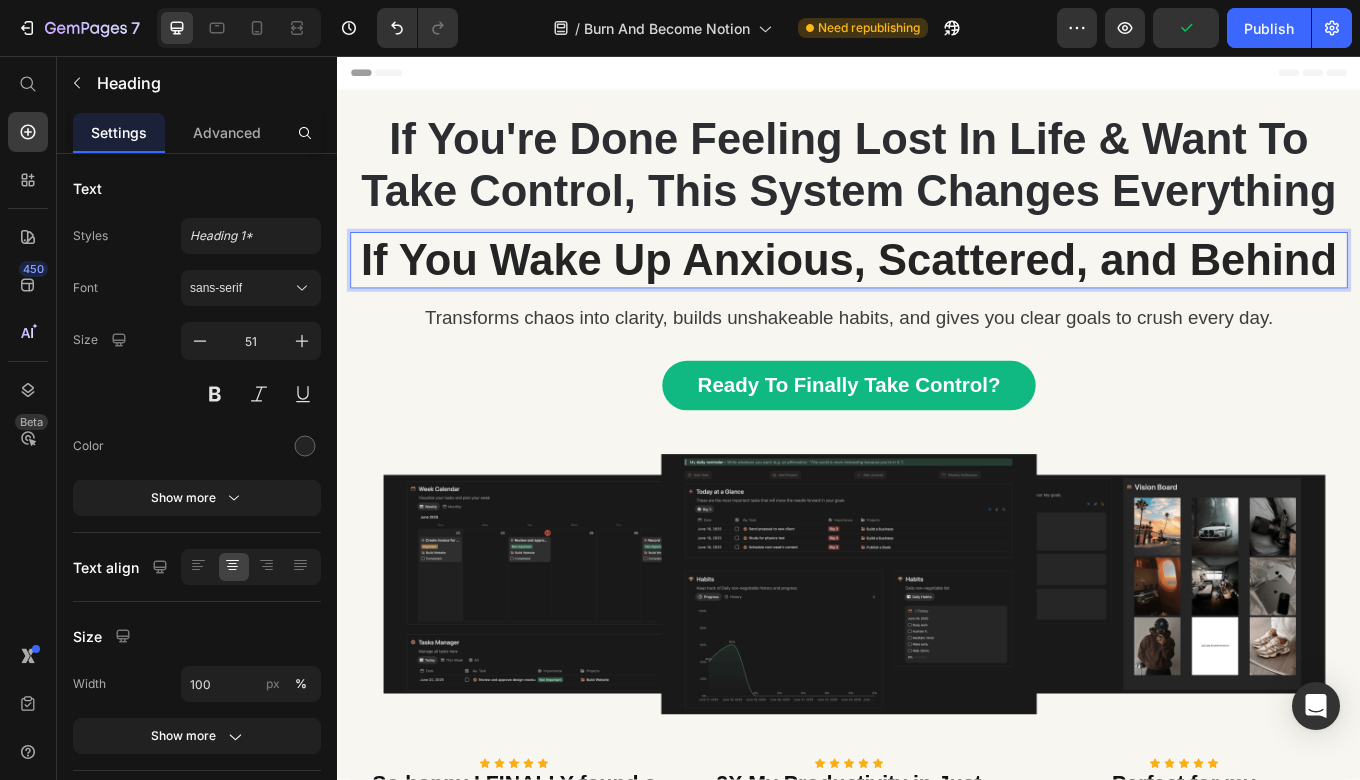 click on "If You Wake Up Anxious, Scattered, and Behind" at bounding box center [937, 295] 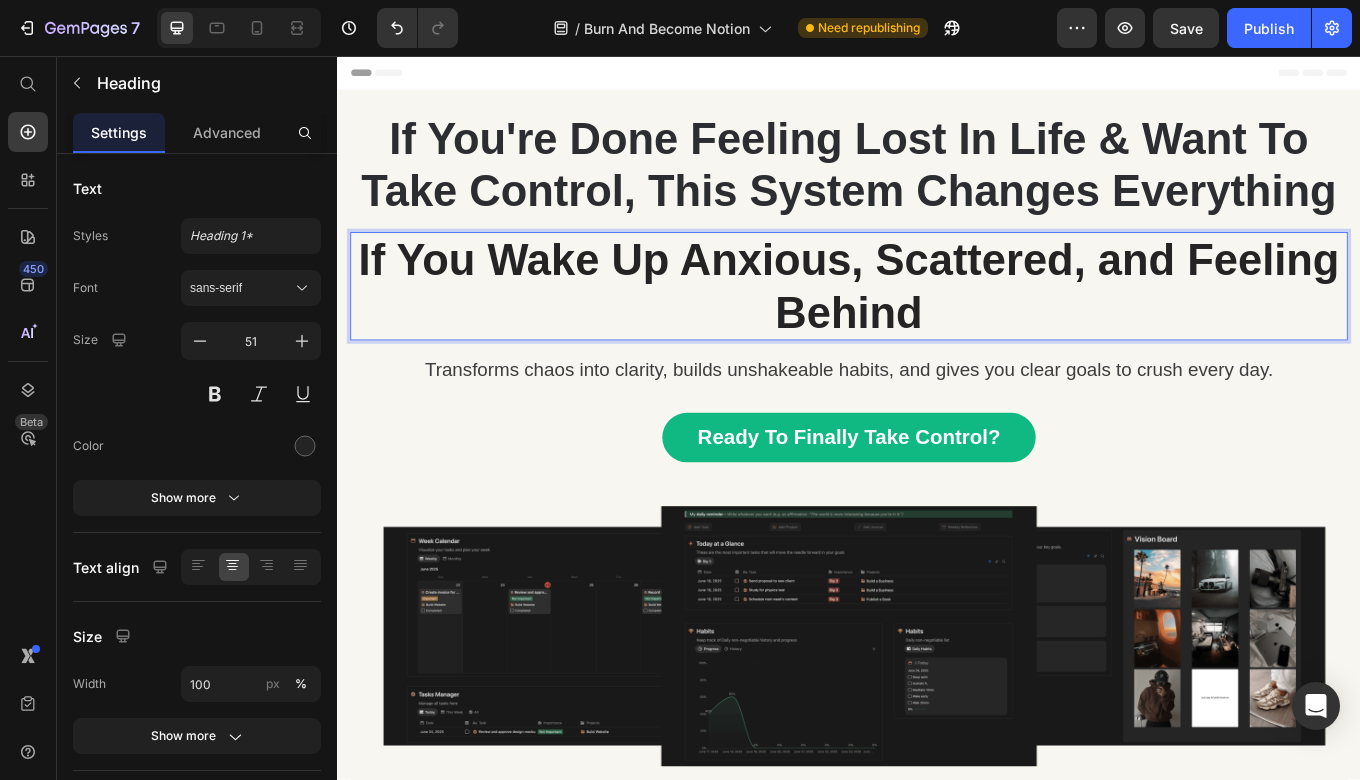 click on "If You Wake Up Anxious, Scattered, and Feeling Behind" at bounding box center [937, 326] 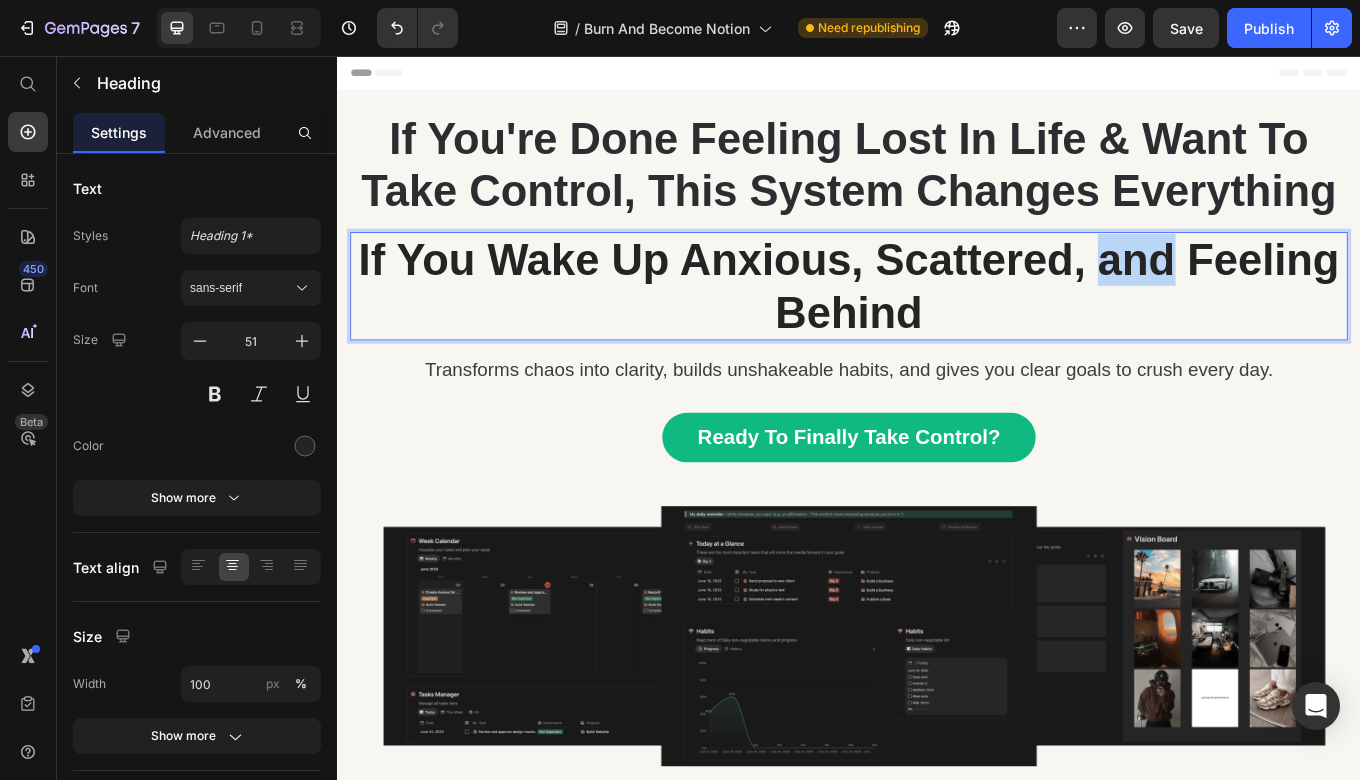 click on "If You Wake Up Anxious, Scattered, and Feeling Behind" at bounding box center [937, 326] 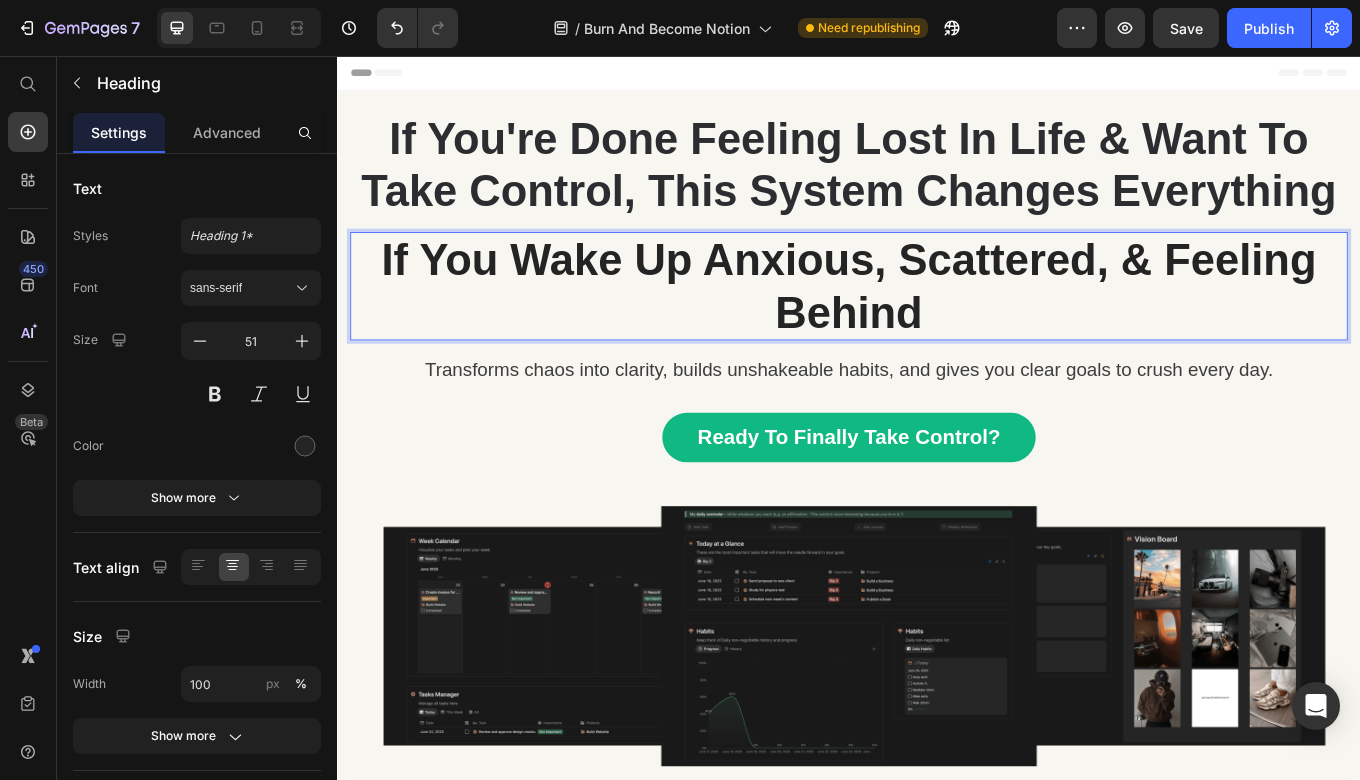 click on "If You Wake Up Anxious, Scattered, & Feeling Behind" at bounding box center [937, 326] 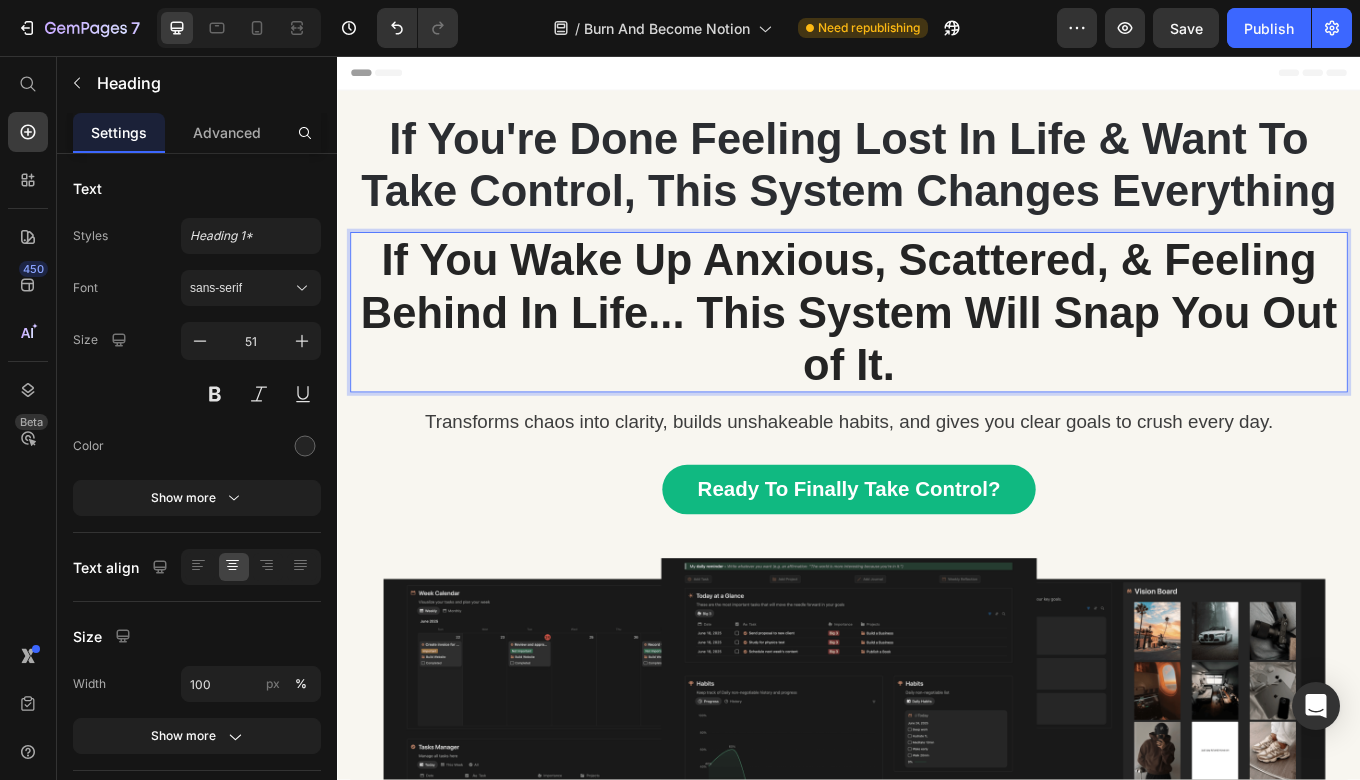 click on "If You Wake Up Anxious, Scattered, & Feeling Behind In Life... This System Will Snap You Out of It." at bounding box center (937, 357) 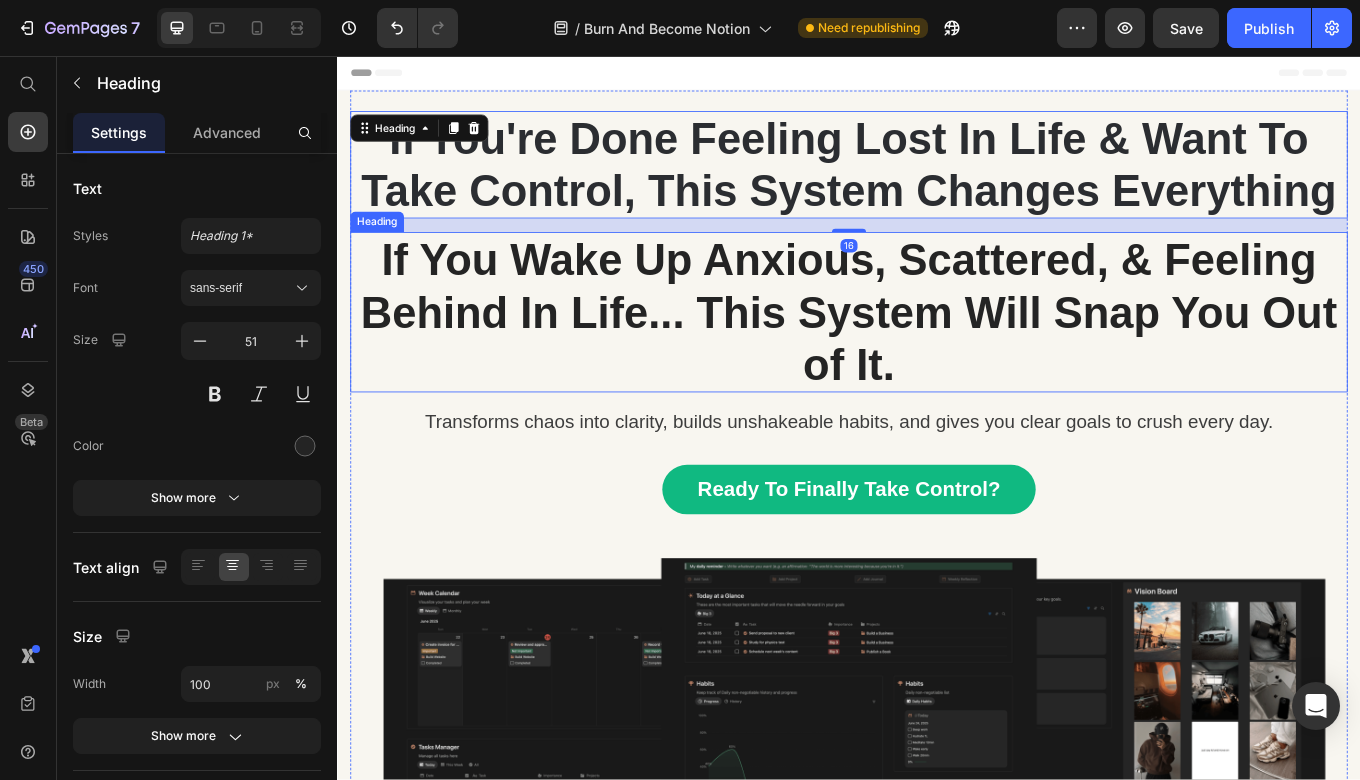 click on "If You Wake Up Anxious, Scattered, & Feeling Behind In Life... This System Will Snap You Out of It." at bounding box center [937, 357] 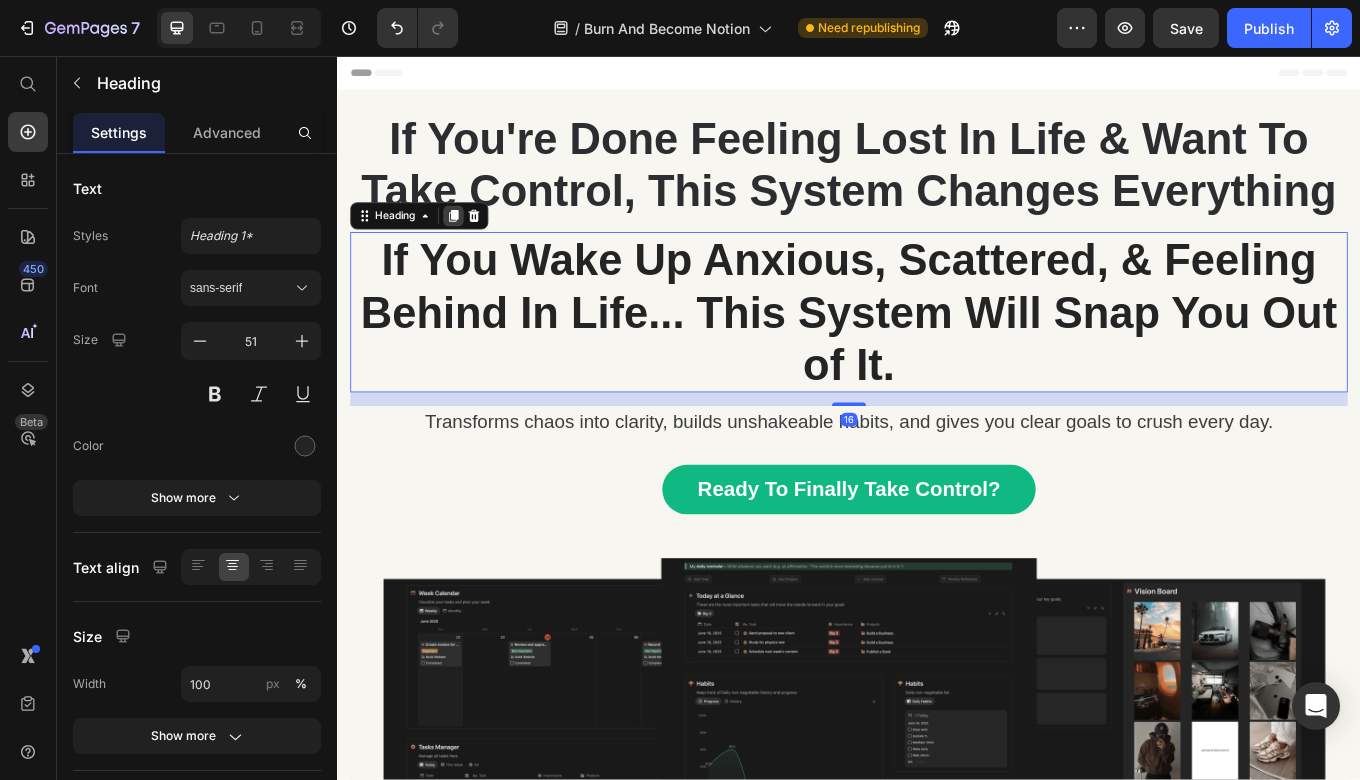 click 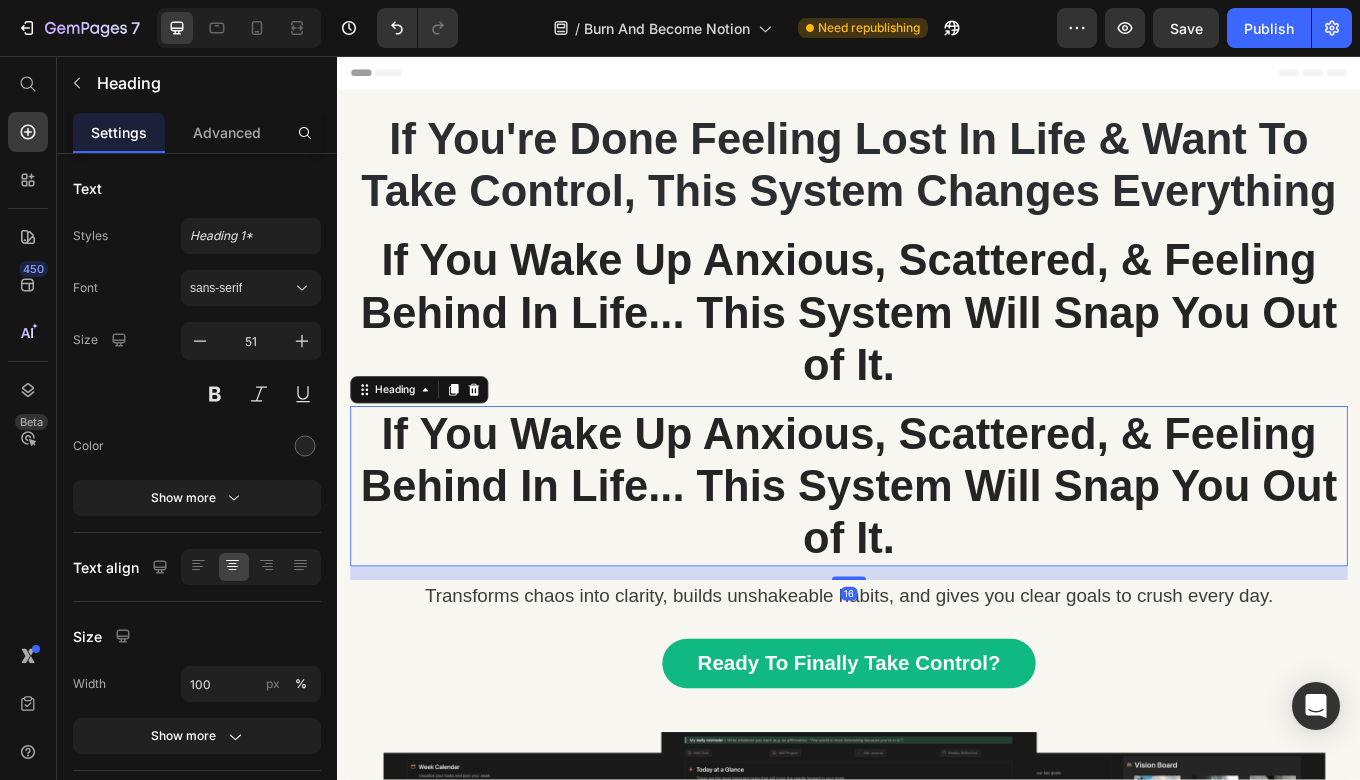 click on "If You Wake Up Anxious, Scattered, & Feeling Behind In Life... This System Will Snap You Out of It." at bounding box center [937, 561] 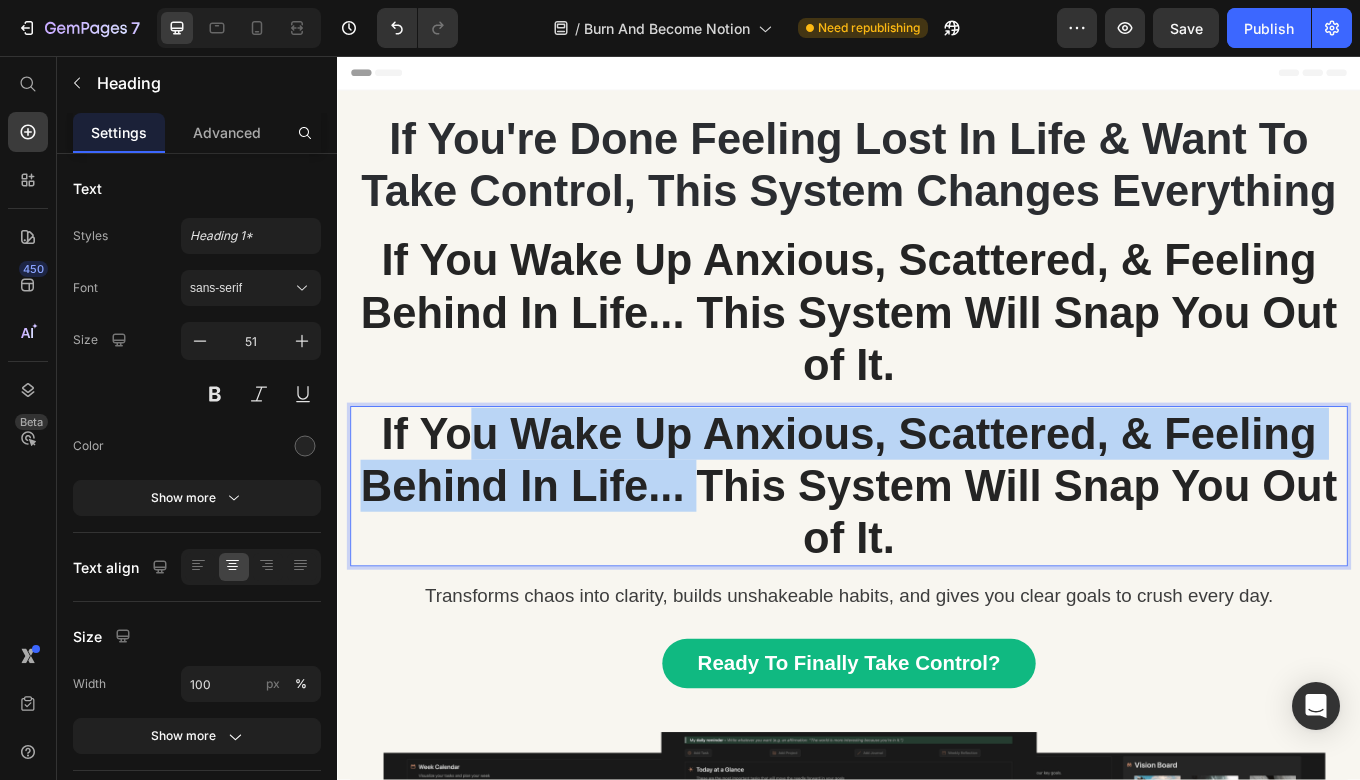 drag, startPoint x: 760, startPoint y: 561, endPoint x: 497, endPoint y: 495, distance: 271.15494 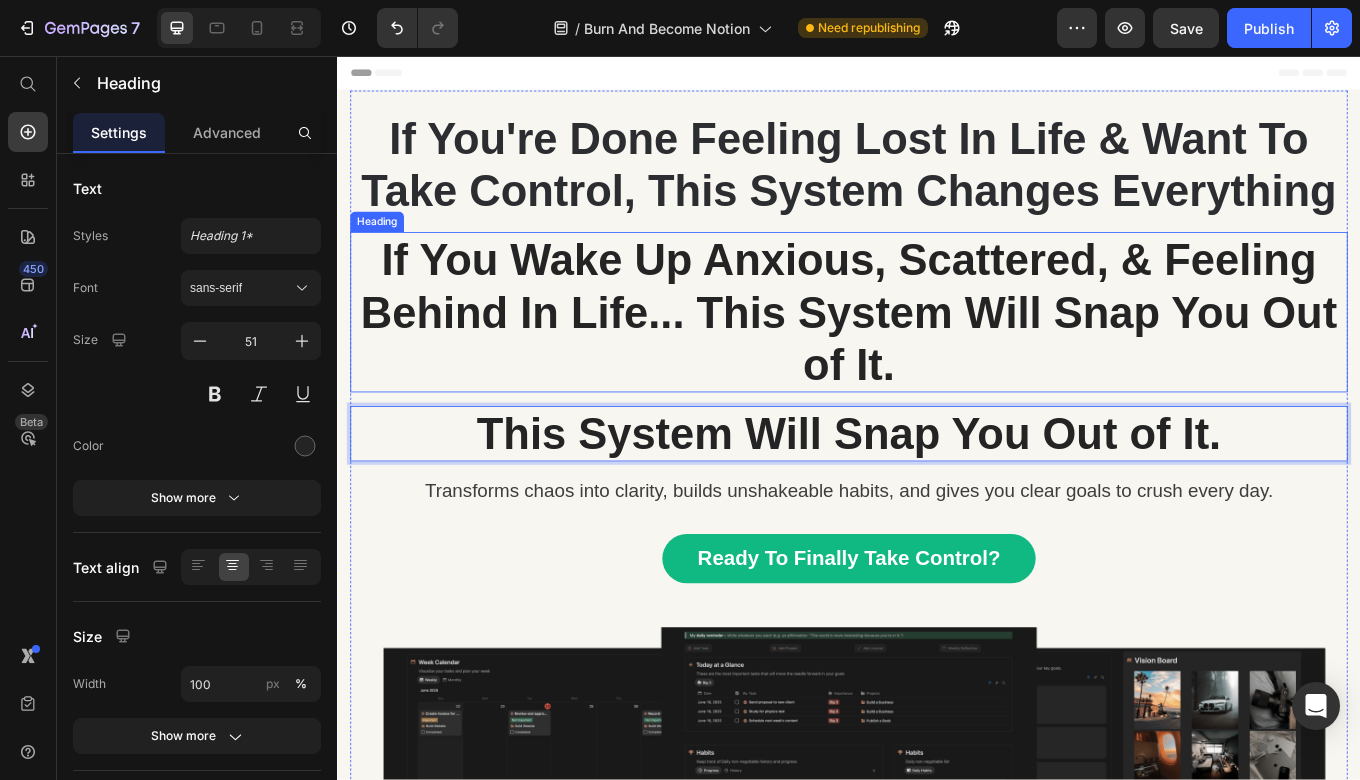 click on "If You Wake Up Anxious, Scattered, & Feeling Behind In Life... This System Will Snap You Out of It." at bounding box center [937, 357] 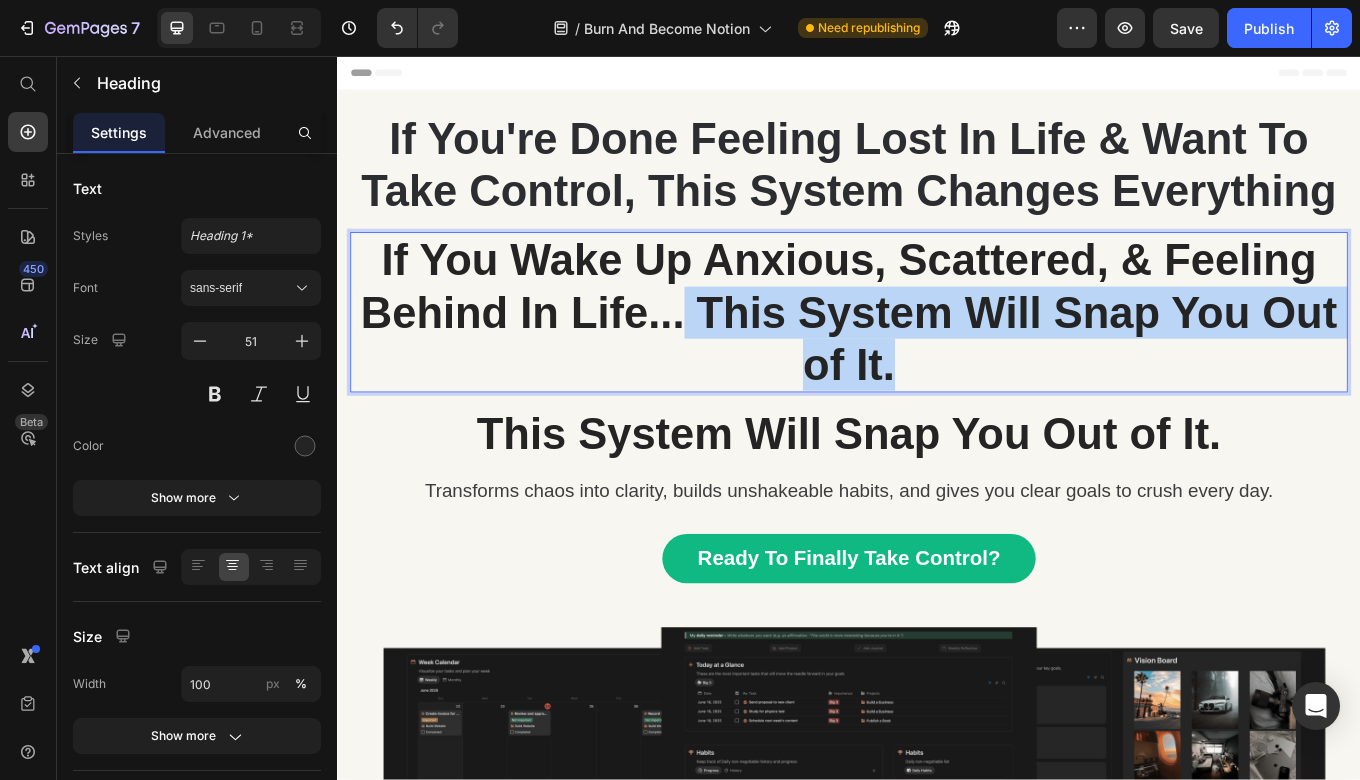 drag, startPoint x: 1037, startPoint y: 429, endPoint x: 741, endPoint y: 373, distance: 301.25073 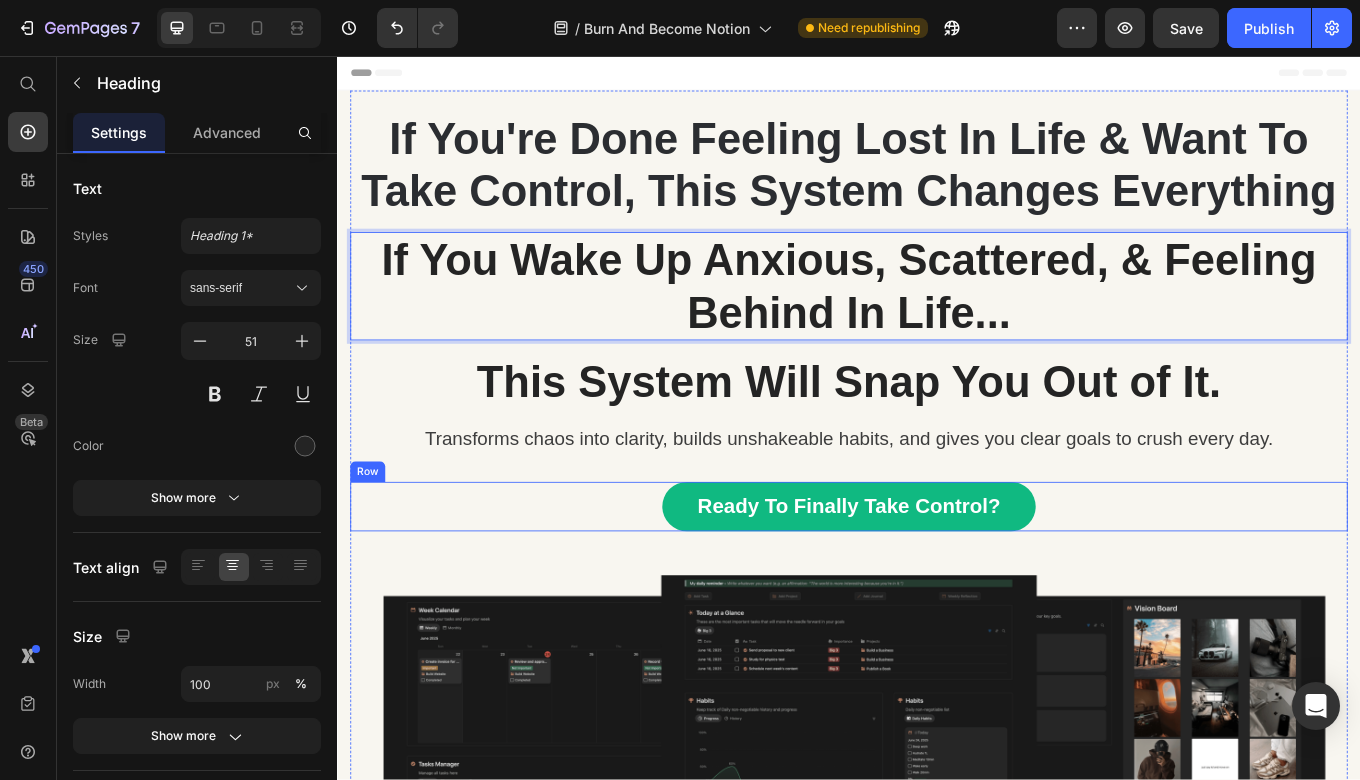 click on "Ready To Finally Take Control? [GEOGRAPHIC_DATA]" at bounding box center [937, 585] 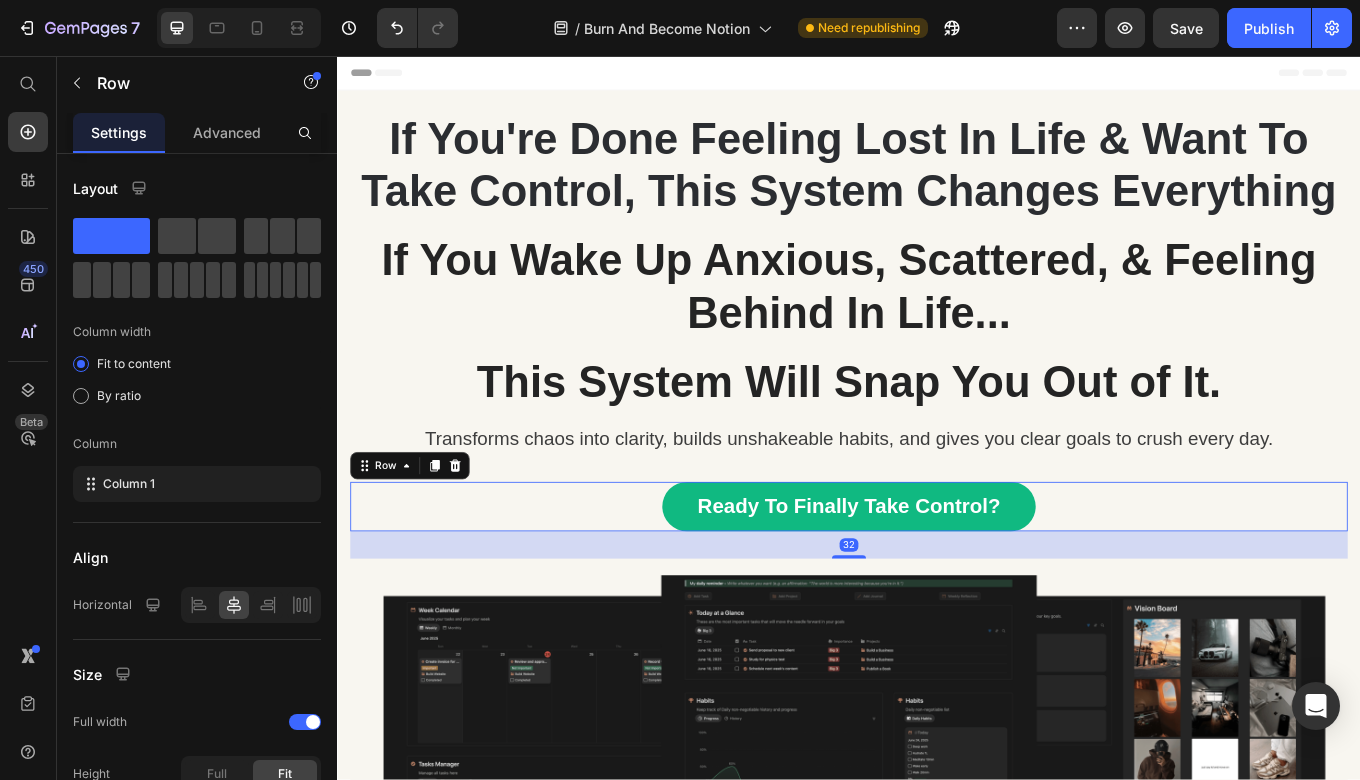 click at bounding box center [937, 818] 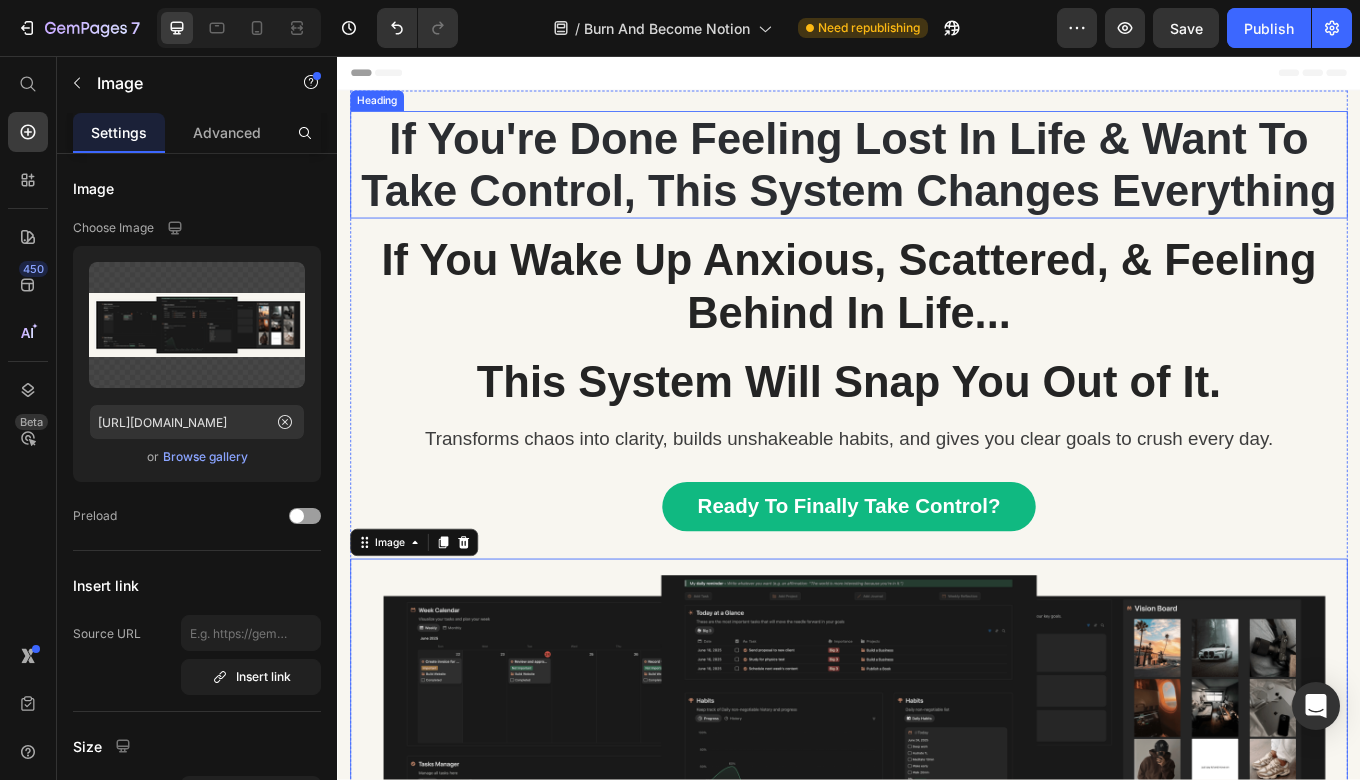 click on "If You're Done Feeling Lost In Life & Want To Take Control, This System Changes Everything" at bounding box center [937, 184] 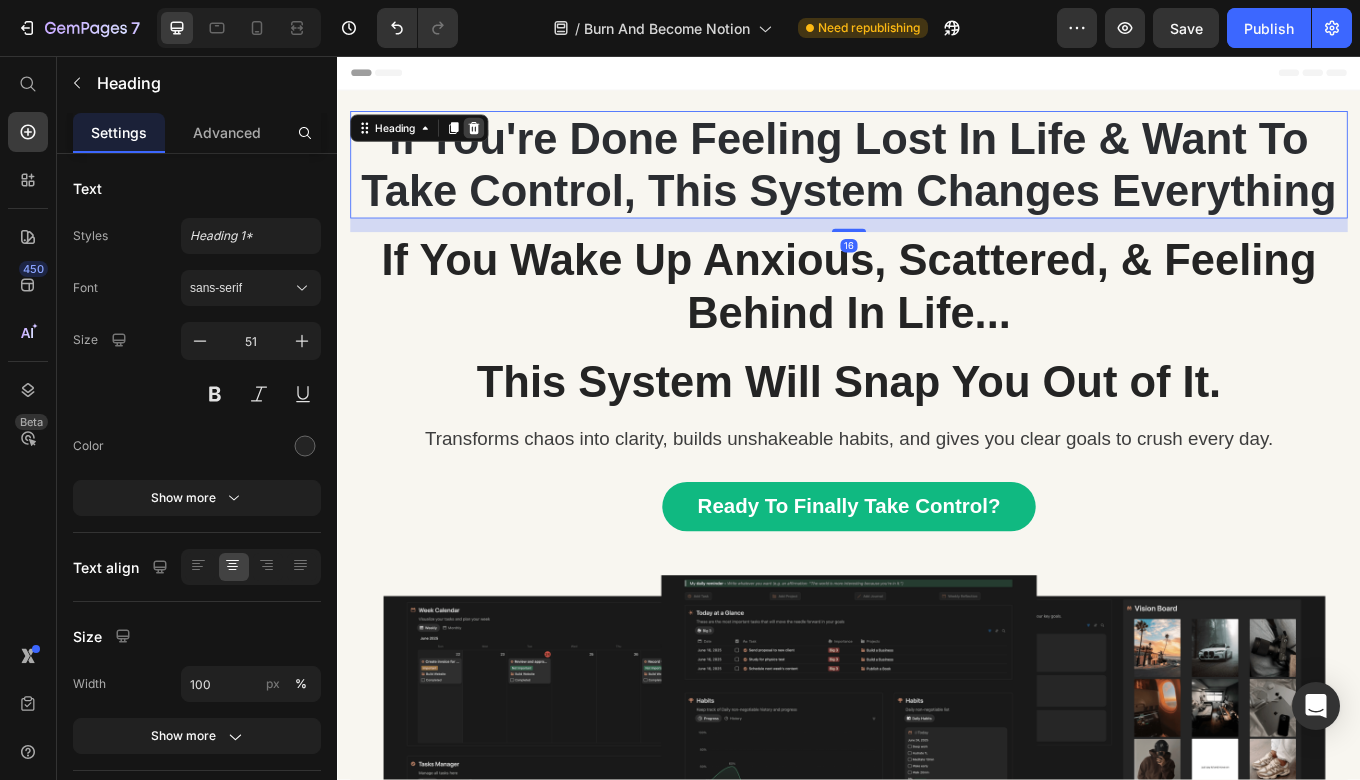 click 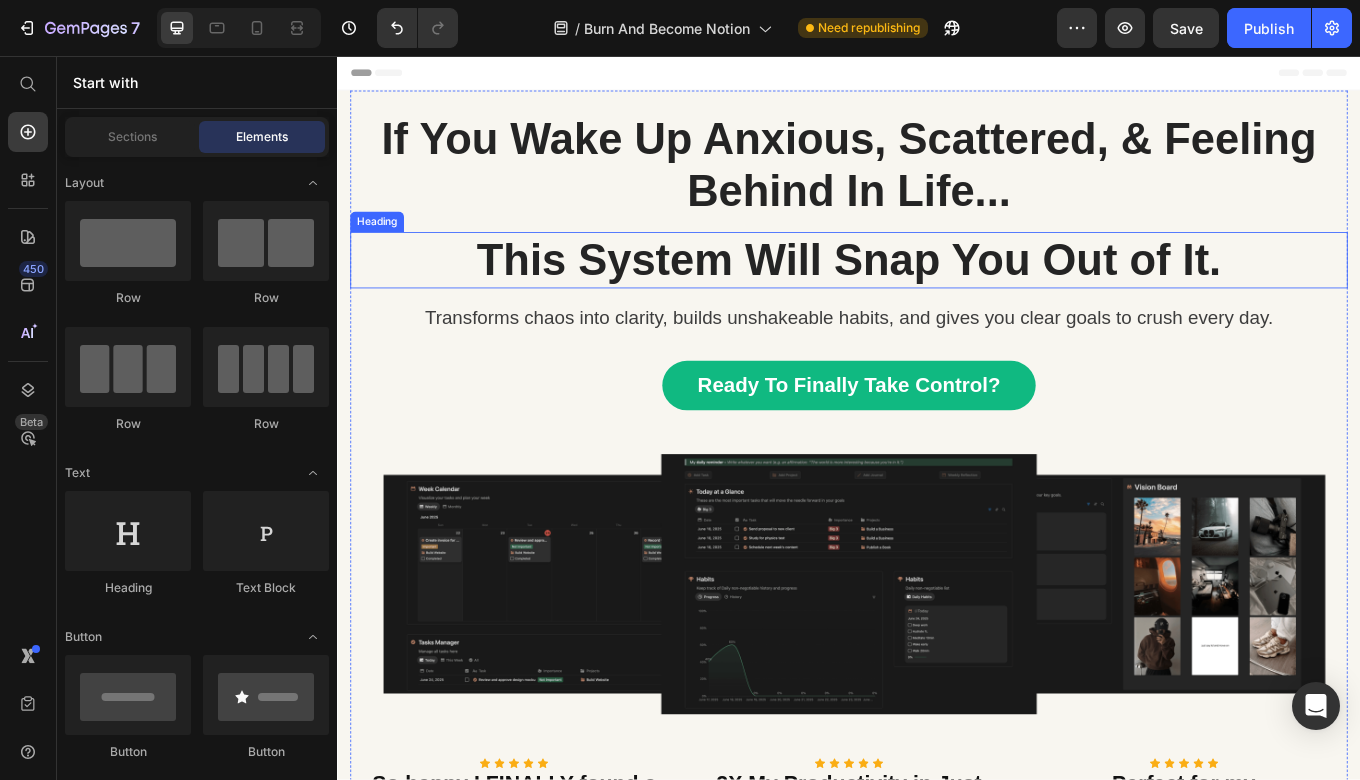 click on "This System Will Snap You Out of It." at bounding box center (937, 295) 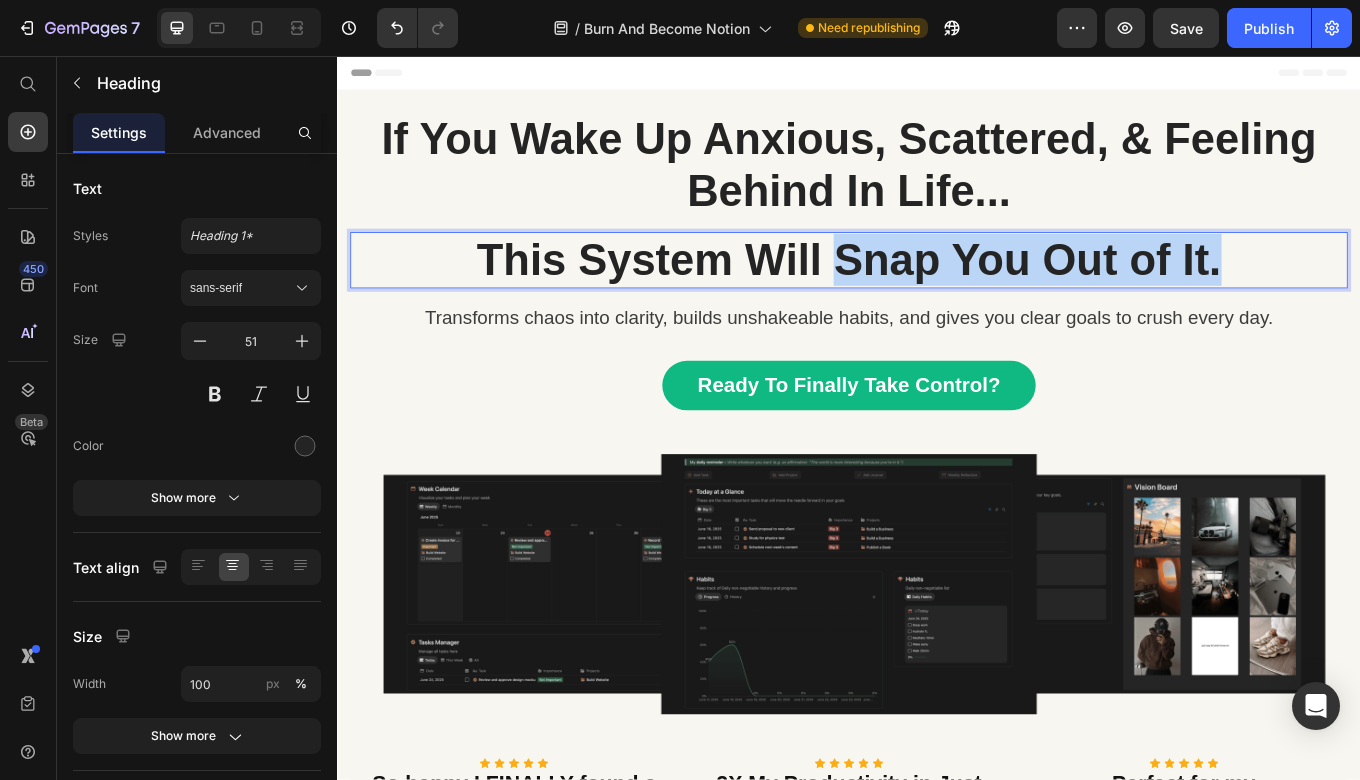 drag, startPoint x: 1413, startPoint y: 291, endPoint x: 926, endPoint y: 304, distance: 487.1735 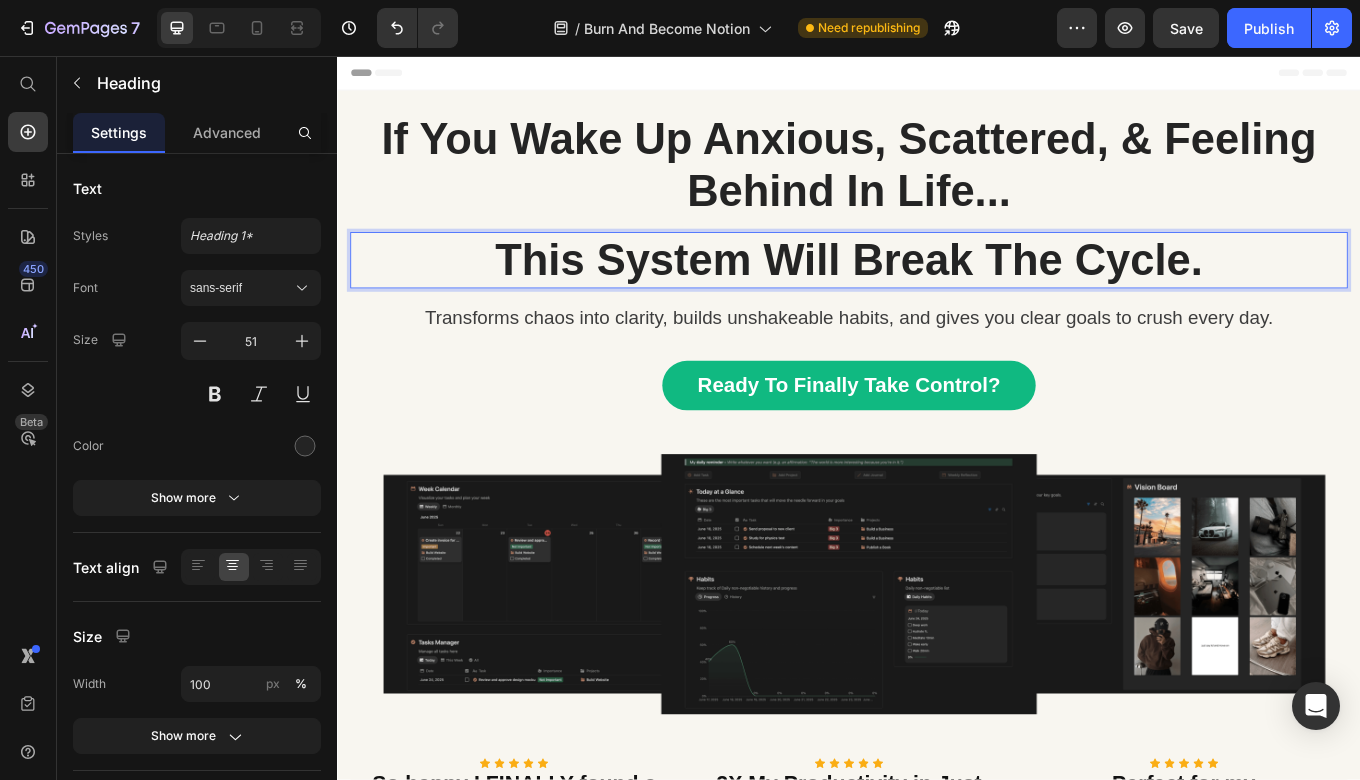 click on "If You Wake Up Anxious, Scattered, & Feeling Behind In Life..." at bounding box center [937, 184] 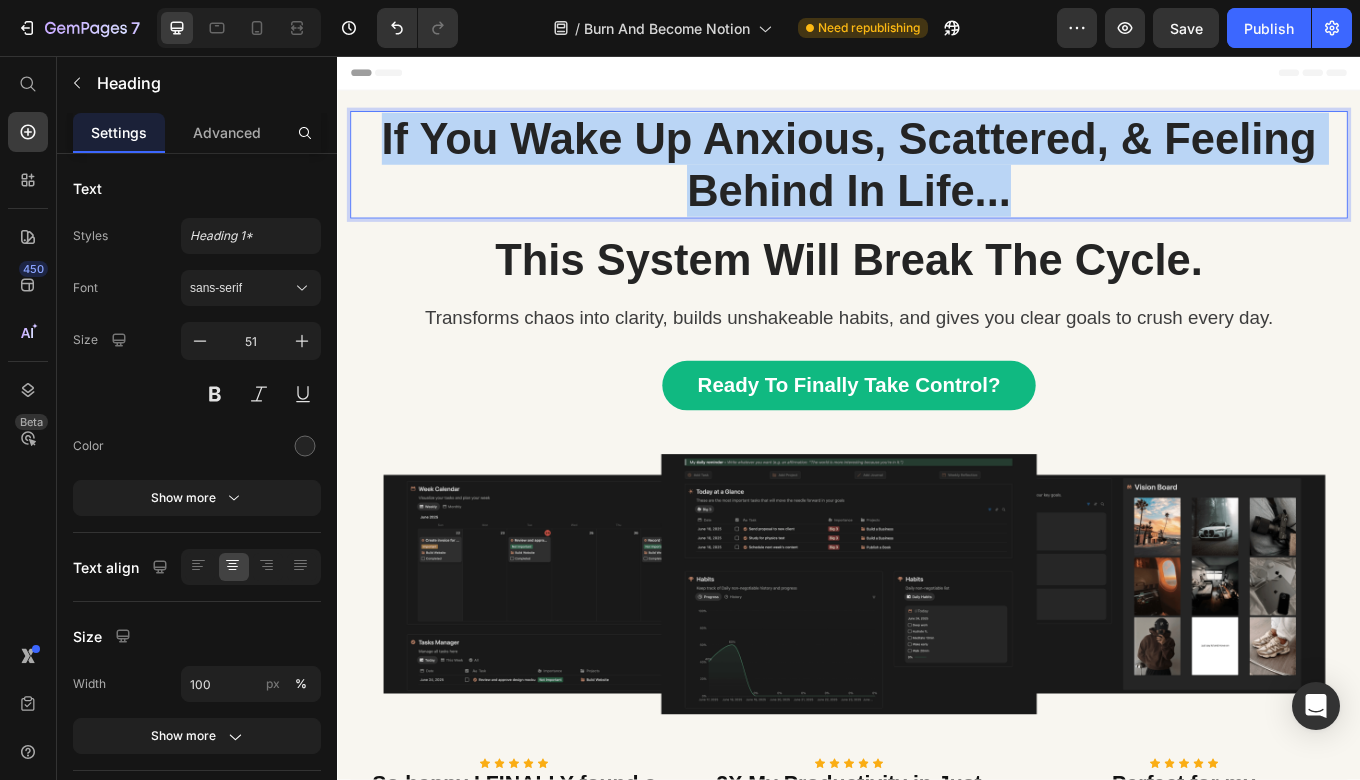 click on "If You Wake Up Anxious, Scattered, & Feeling Behind In Life..." at bounding box center (937, 184) 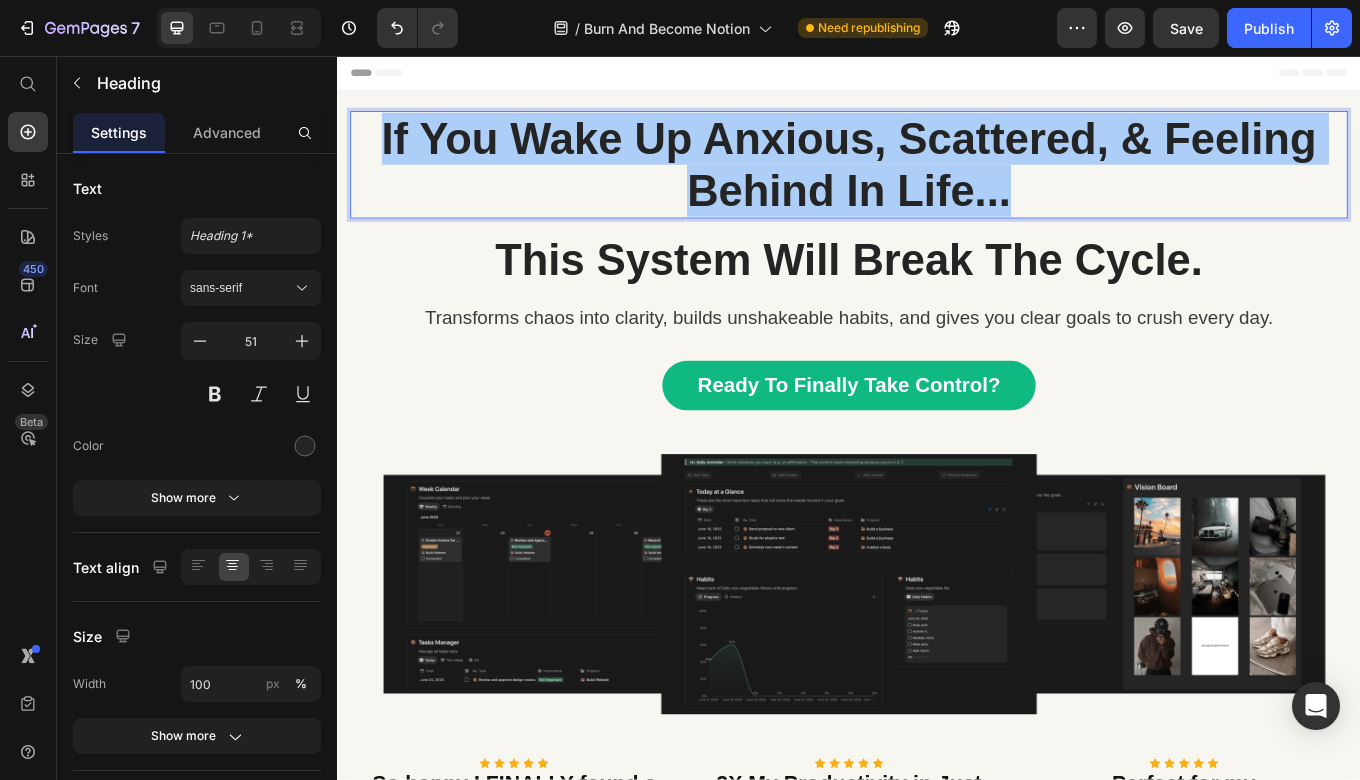 click on "This System Will Break The Cycle." at bounding box center (937, 295) 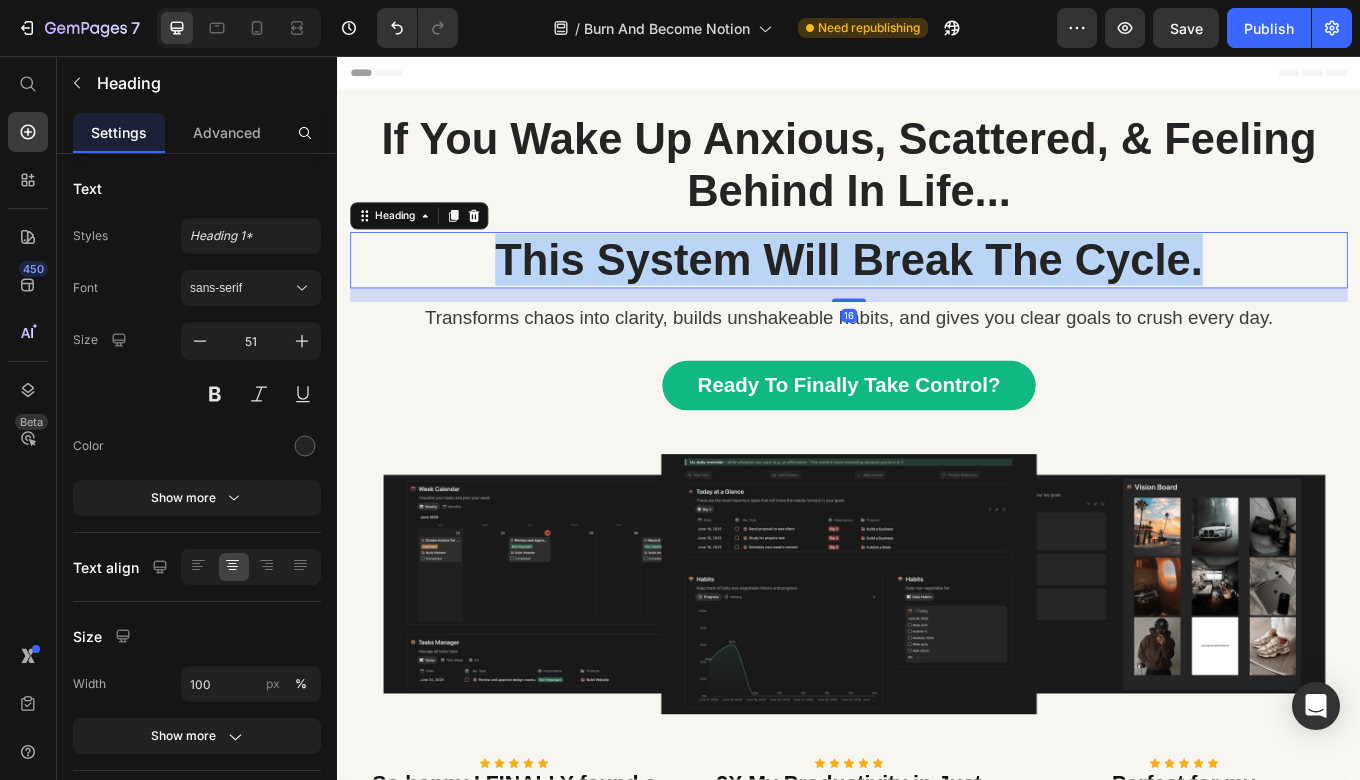 click on "This System Will Break The Cycle." at bounding box center (937, 295) 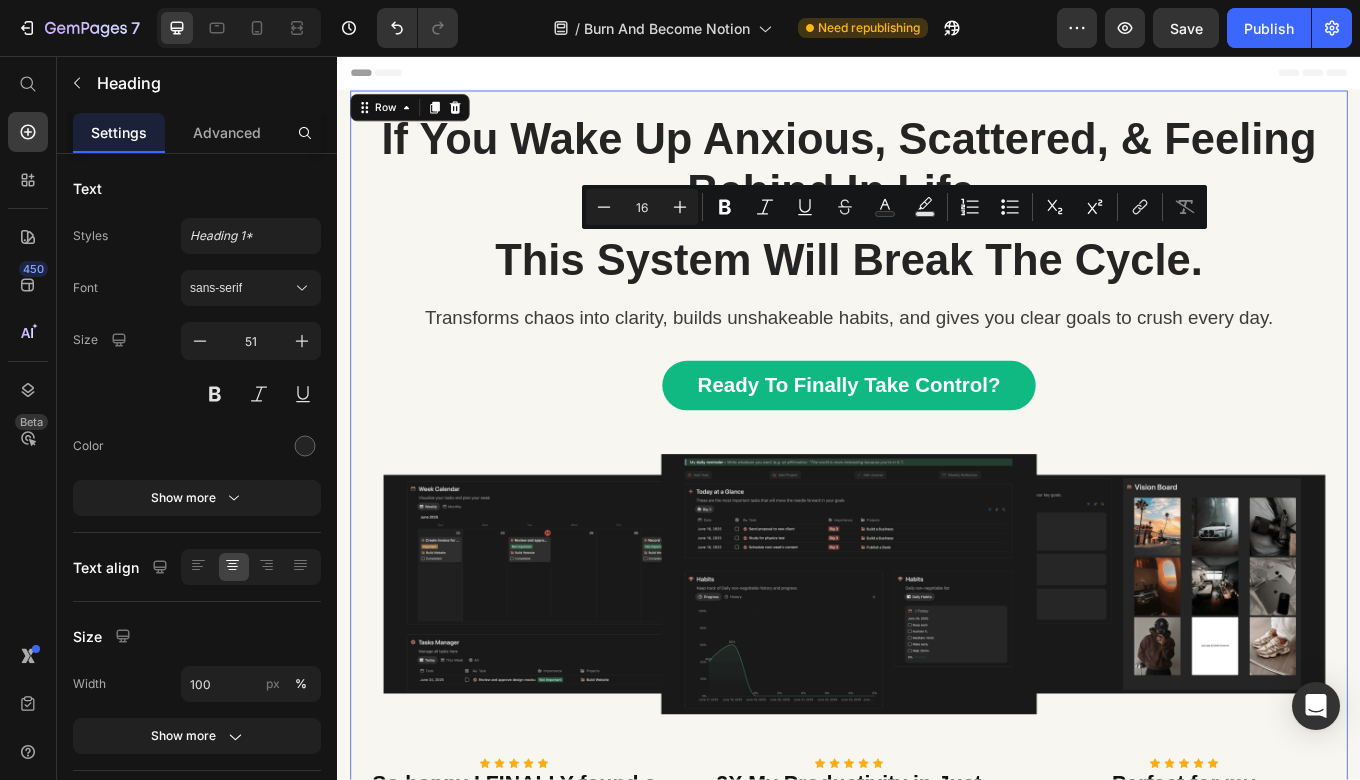 click on "If You Wake Up Anxious, Scattered, & Feeling Behind In Life... Heading This System Will Break The Cycle. Heading Transforms chaos into clarity, builds unshakeable habits, and gives you clear goals to crush every day. Text block Ready To Finally Take Control? Button Row Image                Icon                Icon                Icon                Icon                Icon Icon List Hoz So happy I FINALLY found a system that works Heading "The calendar and tasks section alone was worth it. I love being able to click one button and the task be auto added to everything. Finally a template that isn't overwhelming." Text block                Icon                Icon                Icon                Icon                Icon Icon List Hoz 2X My Productivity in Just Weeks Heading "I've been using this template for a few weeks now and it has already 2x my productivity and management. I love how everything feels connected to each other." Text block                Icon                Icon                Icon Icon Row" at bounding box center (937, 654) 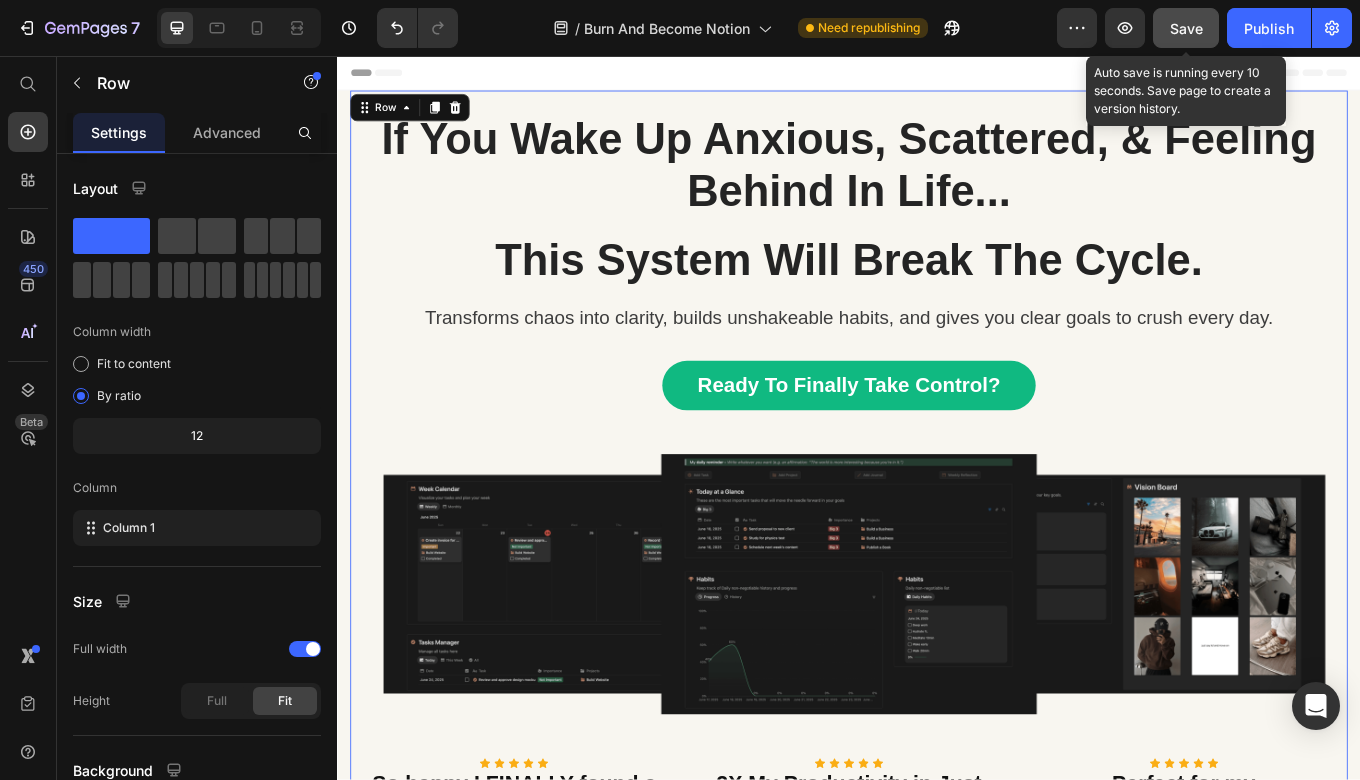 click on "Save" at bounding box center [1186, 28] 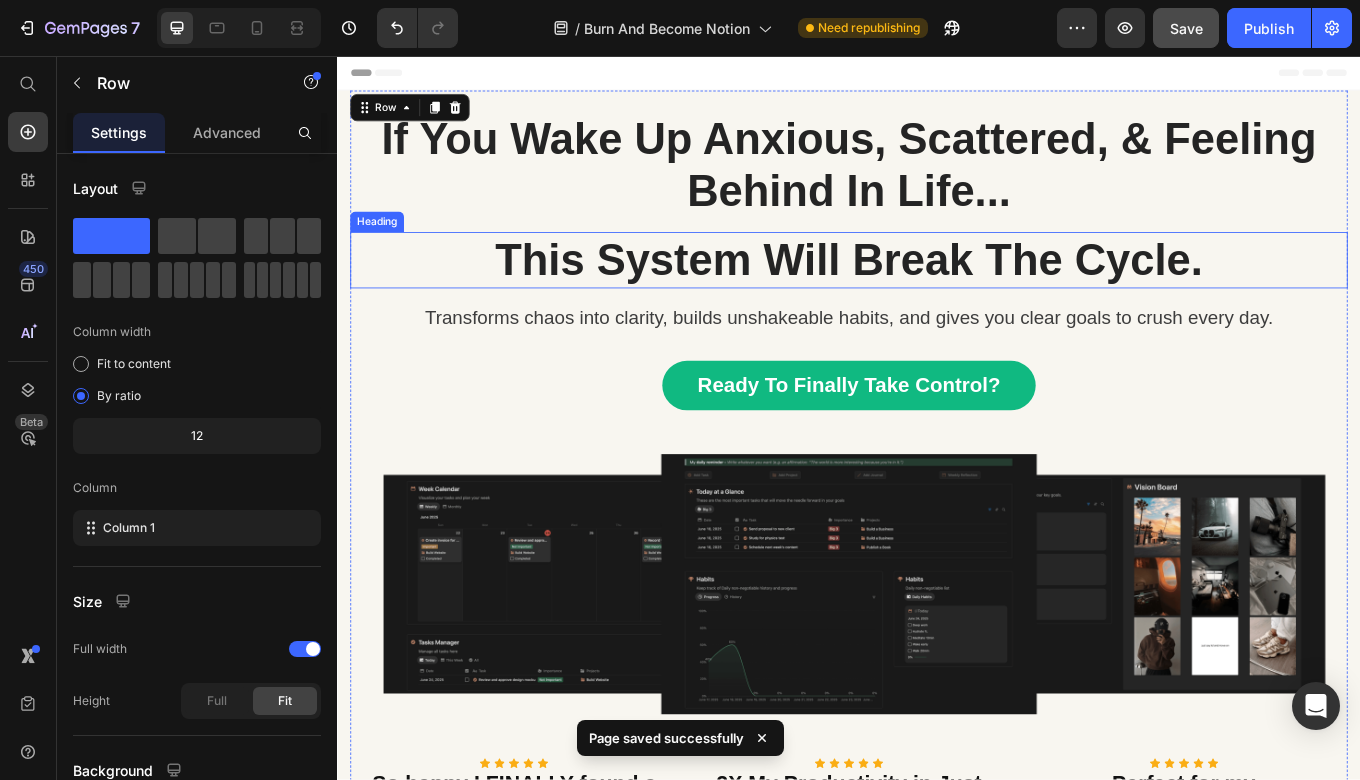 click on "This System Will Break The Cycle." at bounding box center [937, 295] 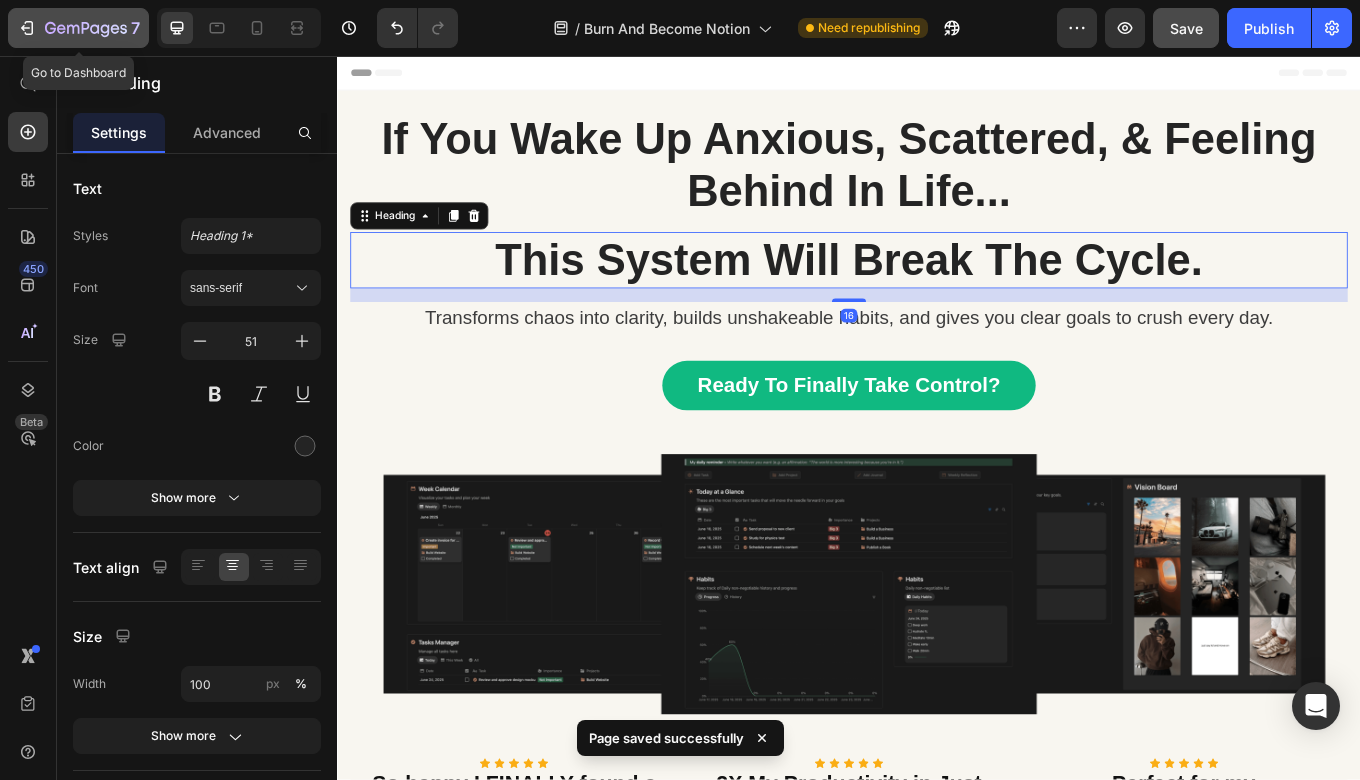 click on "7" at bounding box center [78, 28] 